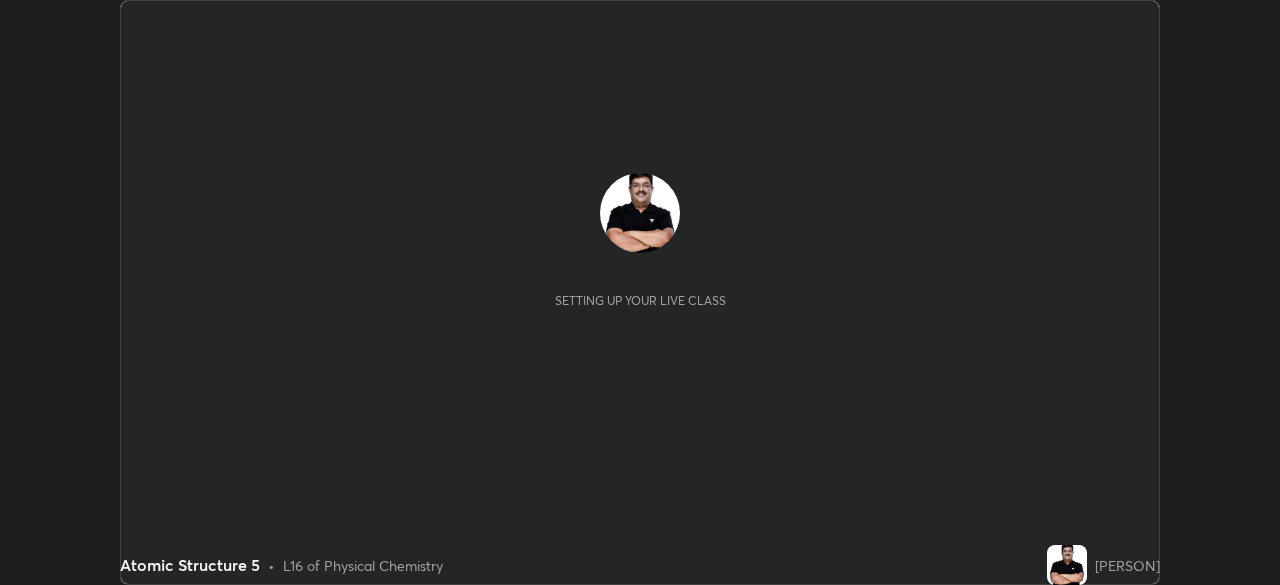 scroll, scrollTop: 0, scrollLeft: 0, axis: both 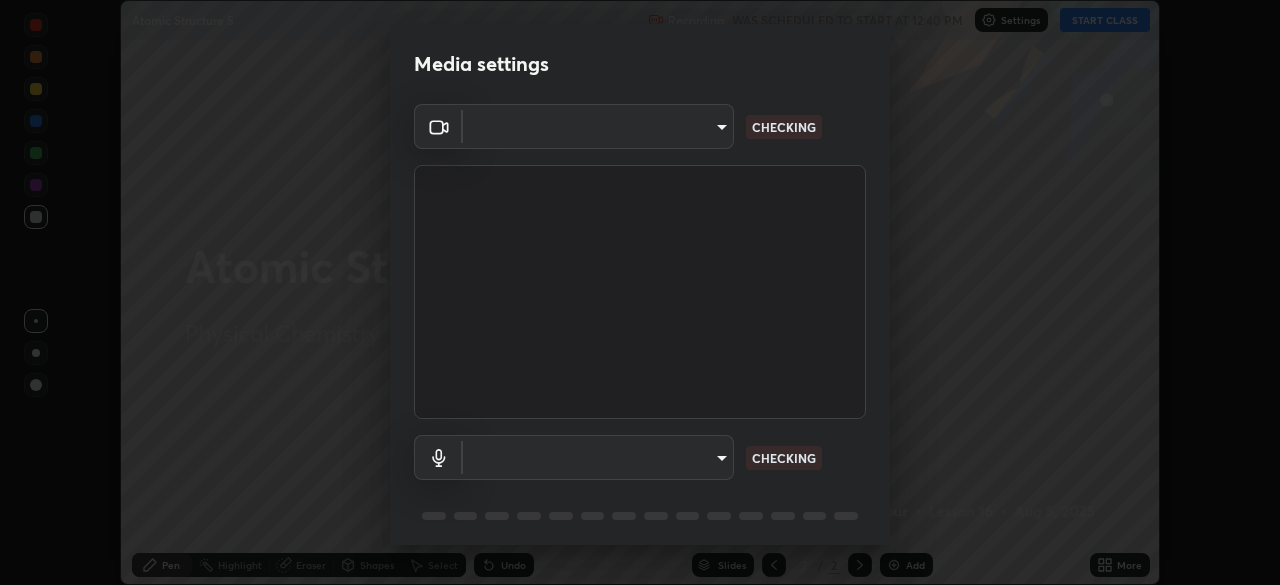type on "49ec160fa8a8f82244e6b2c278ddb4ff69669d964dc7274ca5e0c3fd3e52c0b3" 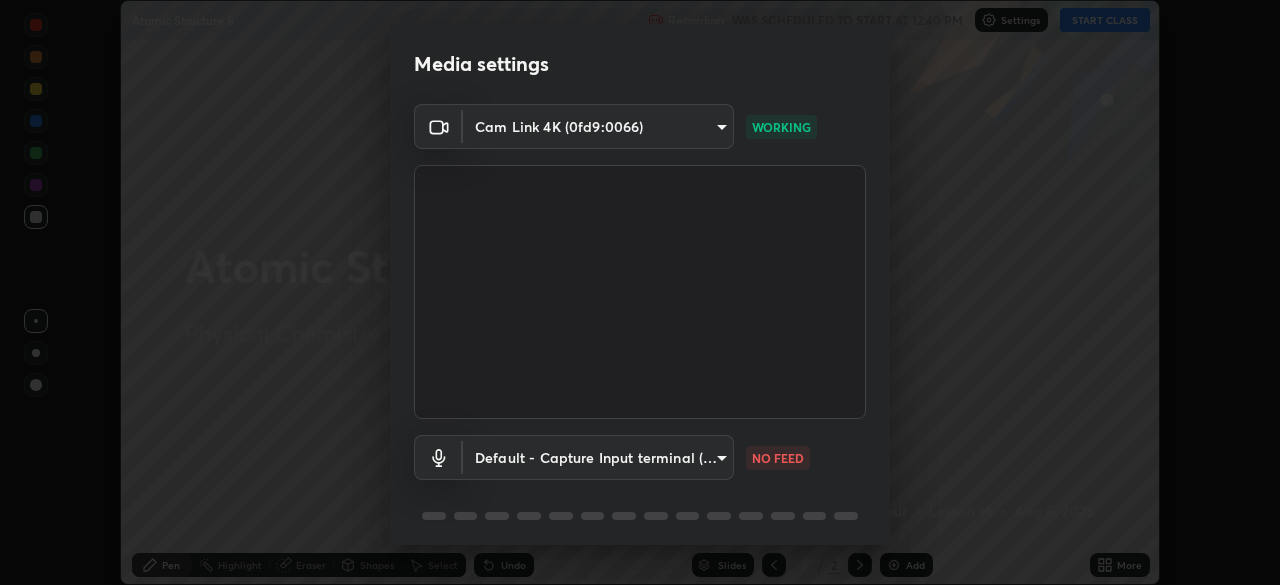 click on "Erase all Atomic Structure 5 Recording WAS SCHEDULED TO START AT  12:40 PM Settings START CLASS Setting up your live class Atomic Structure 5 • L16 of Physical Chemistry [PERSON] Pen Highlight Eraser Shapes Select Undo Slides 2 / 2 Add More No doubts shared Encourage your learners to ask a doubt for better clarity Report an issue Reason for reporting Buffering Chat not working Audio - Video sync issue Educator video quality low ​ Attach an image Report Media settings Cam Link 4K (0fd9:0066) [SERIAL_NUMBER] WORKING Default - Capture Input terminal (Digital Array MIC) default NO FEED 1 / 5 Next" at bounding box center (640, 292) 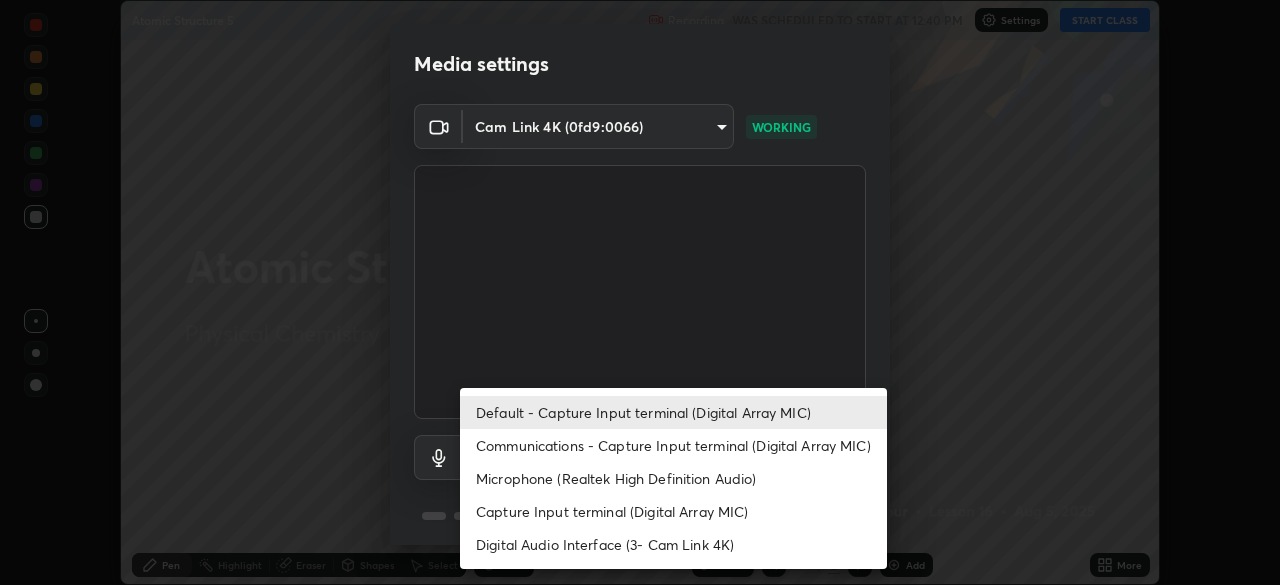 click on "Default - Capture Input terminal (Digital Array MIC)" at bounding box center [673, 412] 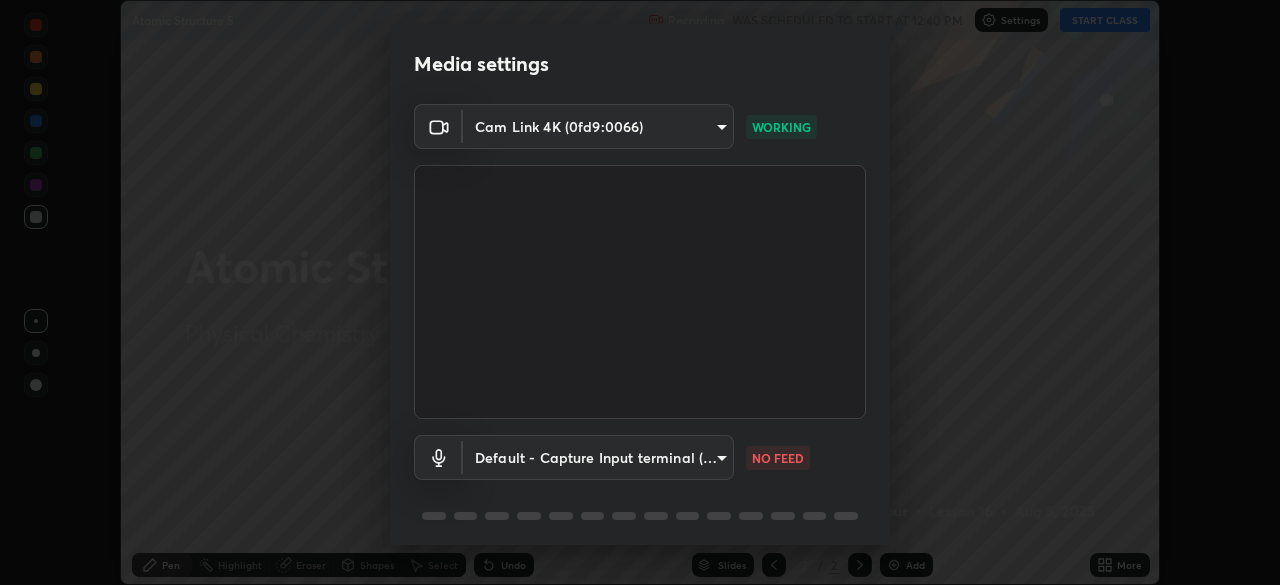 click on "Erase all Atomic Structure 5 Recording WAS SCHEDULED TO START AT  12:40 PM Settings START CLASS Setting up your live class Atomic Structure 5 • L16 of Physical Chemistry [PERSON] Pen Highlight Eraser Shapes Select Undo Slides 2 / 2 Add More No doubts shared Encourage your learners to ask a doubt for better clarity Report an issue Reason for reporting Buffering Chat not working Audio - Video sync issue Educator video quality low ​ Attach an image Report Media settings Cam Link 4K (0fd9:0066) [SERIAL_NUMBER] WORKING Default - Capture Input terminal (Digital Array MIC) default NO FEED 1 / 5 Next" at bounding box center (640, 292) 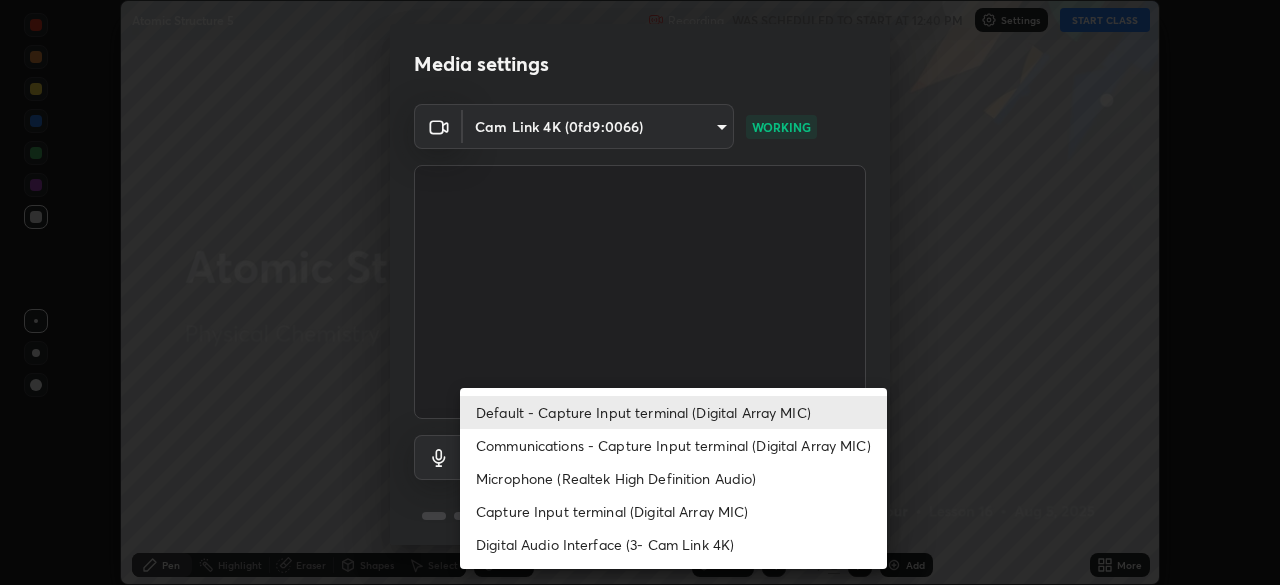 click on "Default - Capture Input terminal (Digital Array MIC)" at bounding box center [673, 412] 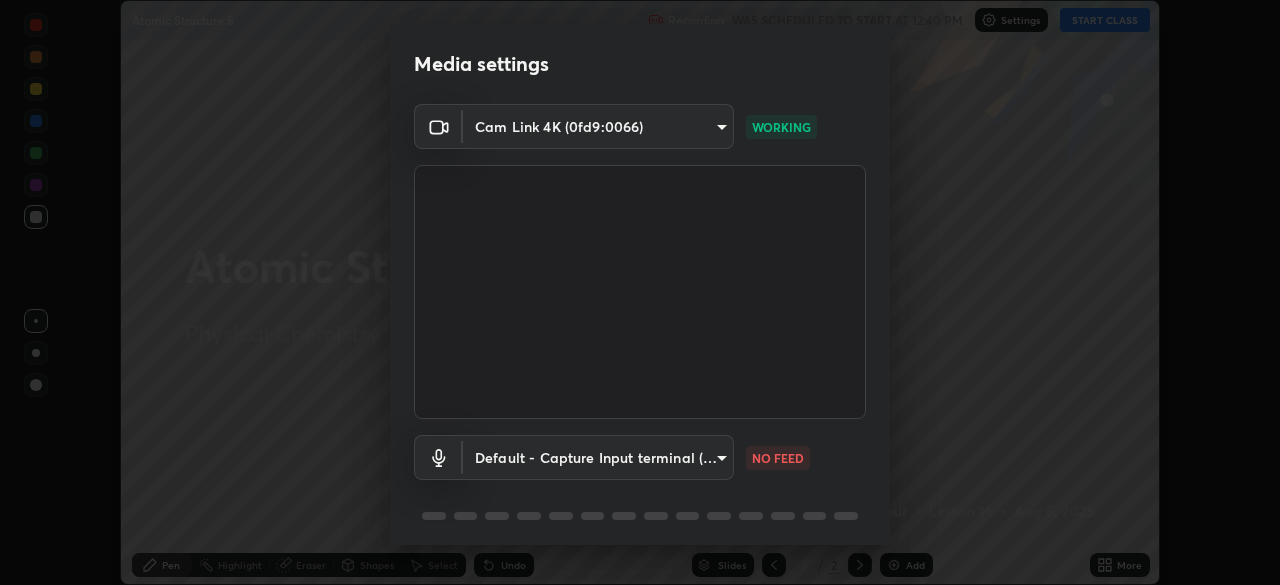 click on "Erase all Atomic Structure 5 Recording WAS SCHEDULED TO START AT  12:40 PM Settings START CLASS Setting up your live class Atomic Structure 5 • L16 of Physical Chemistry [PERSON] Pen Highlight Eraser Shapes Select Undo Slides 2 / 2 Add More No doubts shared Encourage your learners to ask a doubt for better clarity Report an issue Reason for reporting Buffering Chat not working Audio - Video sync issue Educator video quality low ​ Attach an image Report Media settings Cam Link 4K (0fd9:0066) [SERIAL_NUMBER] WORKING Default - Capture Input terminal (Digital Array MIC) default NO FEED 1 / 5 Next" at bounding box center [640, 292] 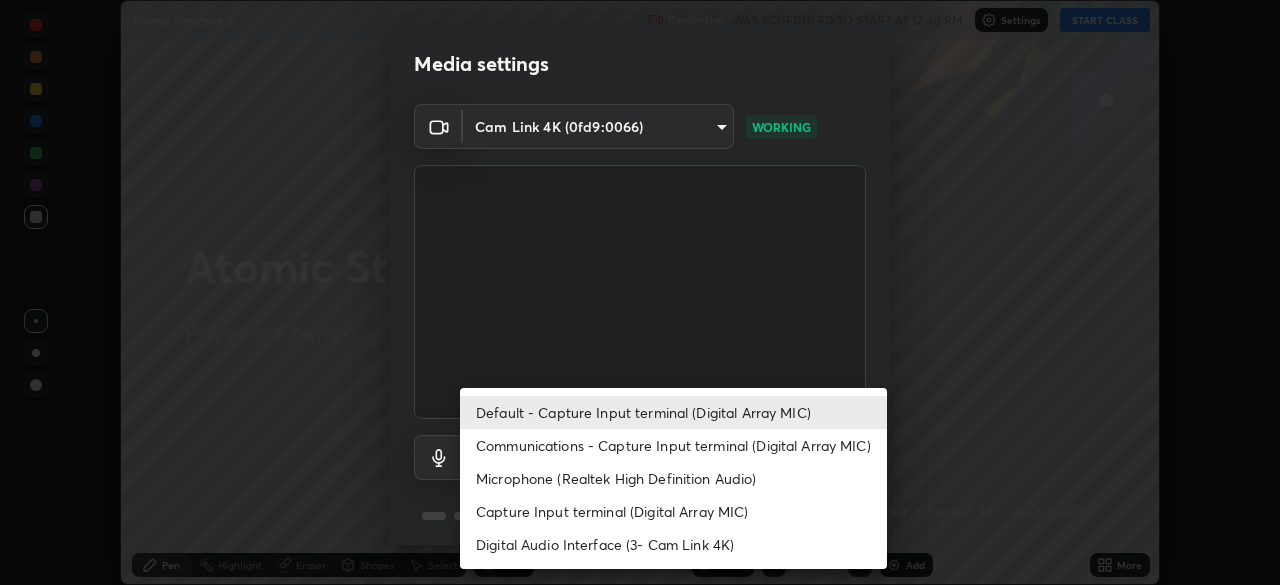 click on "Communications - Capture Input terminal (Digital Array MIC)" at bounding box center [673, 445] 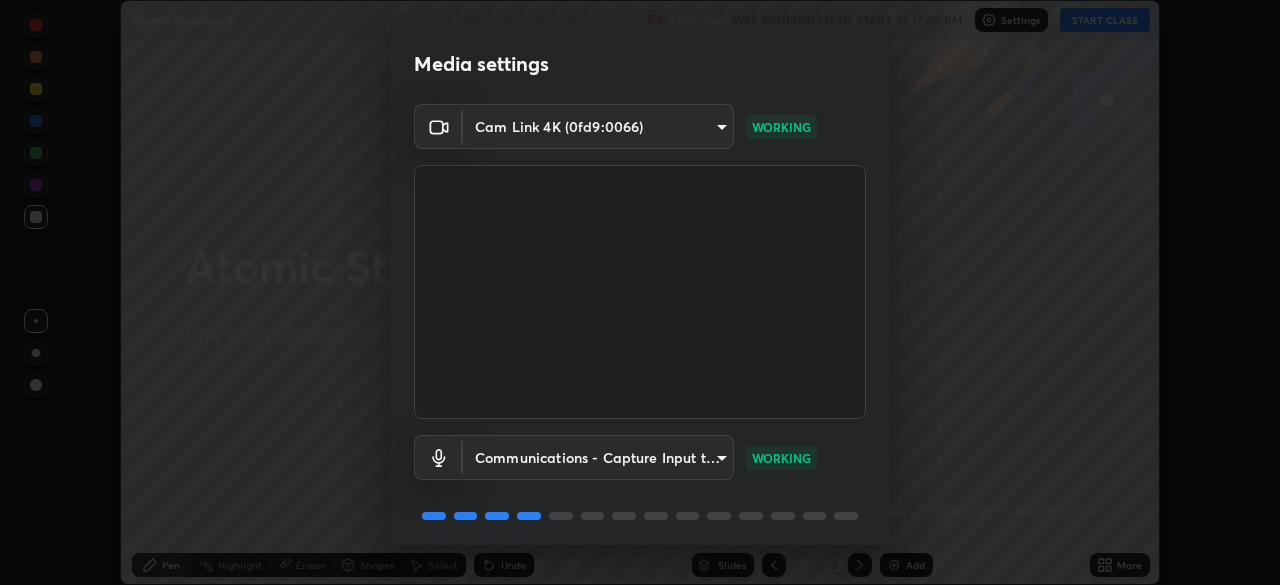 scroll, scrollTop: 71, scrollLeft: 0, axis: vertical 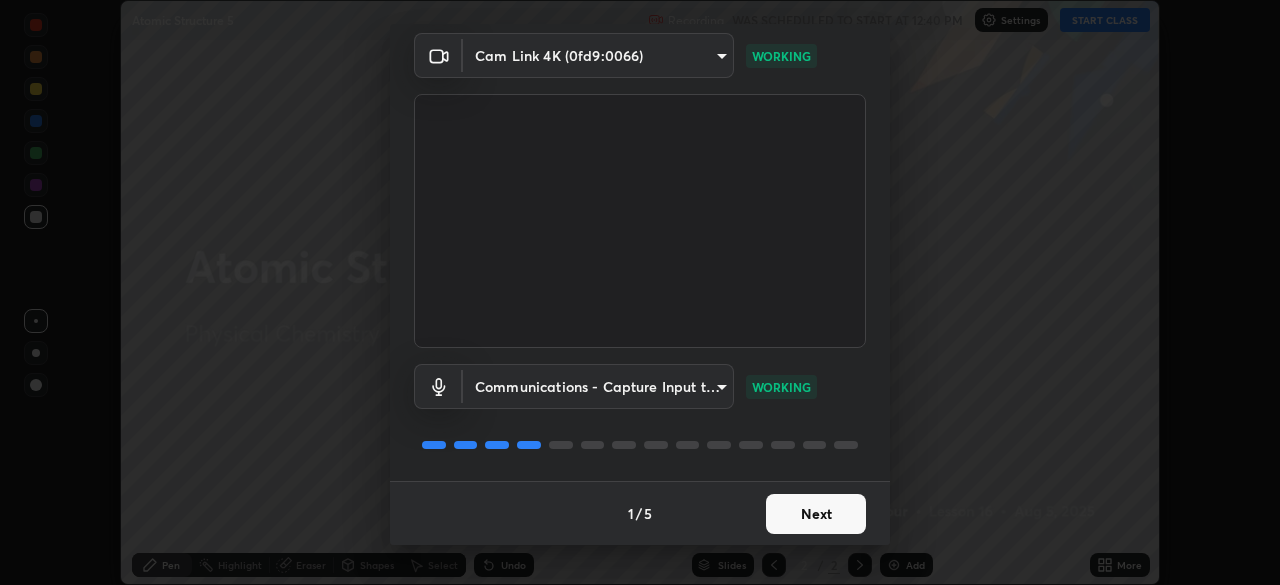 click on "Next" at bounding box center (816, 514) 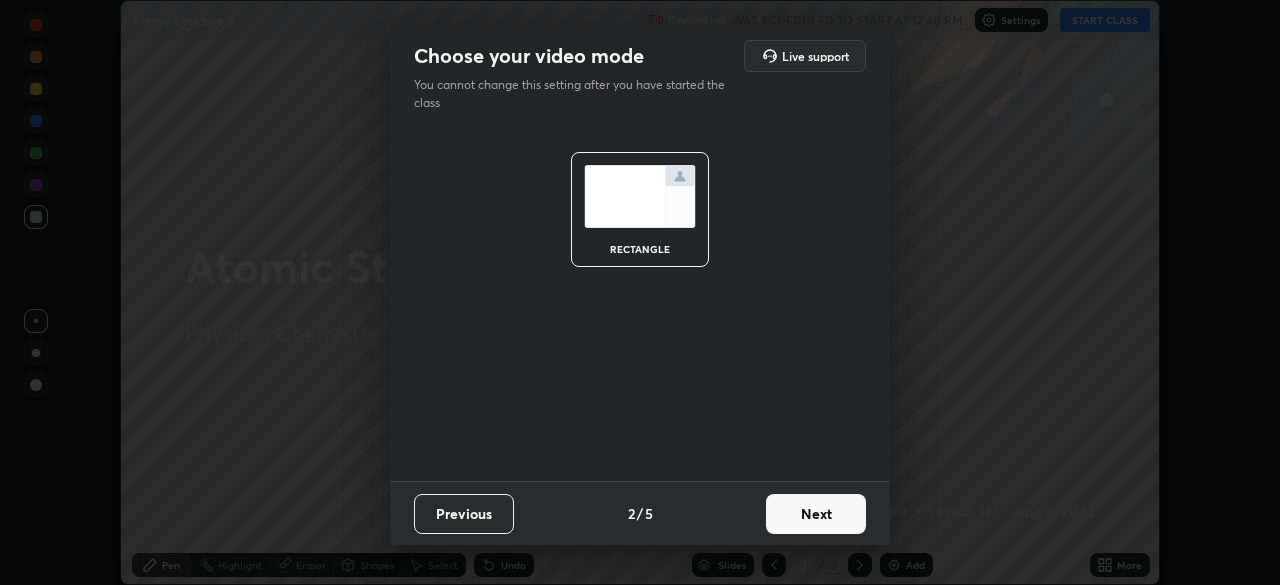scroll, scrollTop: 0, scrollLeft: 0, axis: both 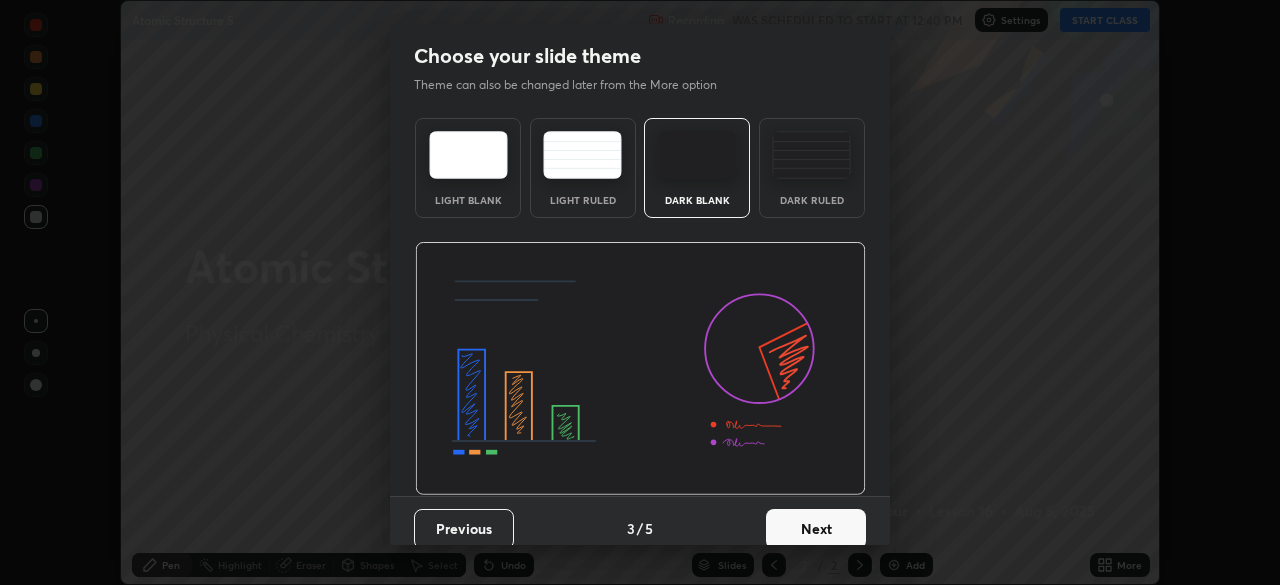 click on "Next" at bounding box center (816, 529) 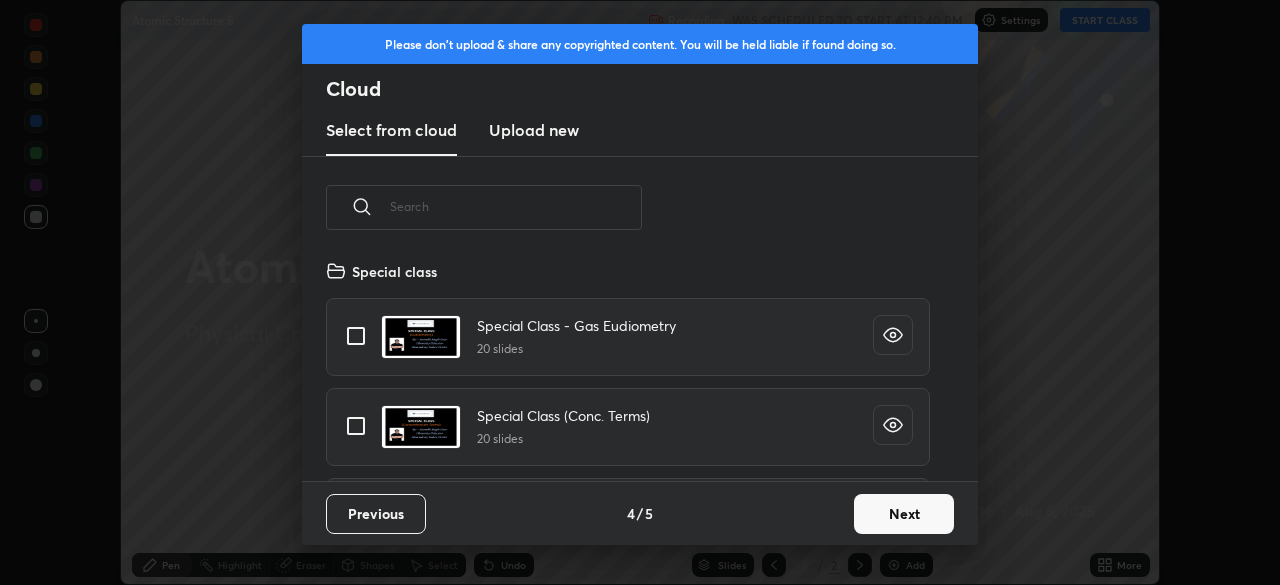 scroll, scrollTop: 7, scrollLeft: 11, axis: both 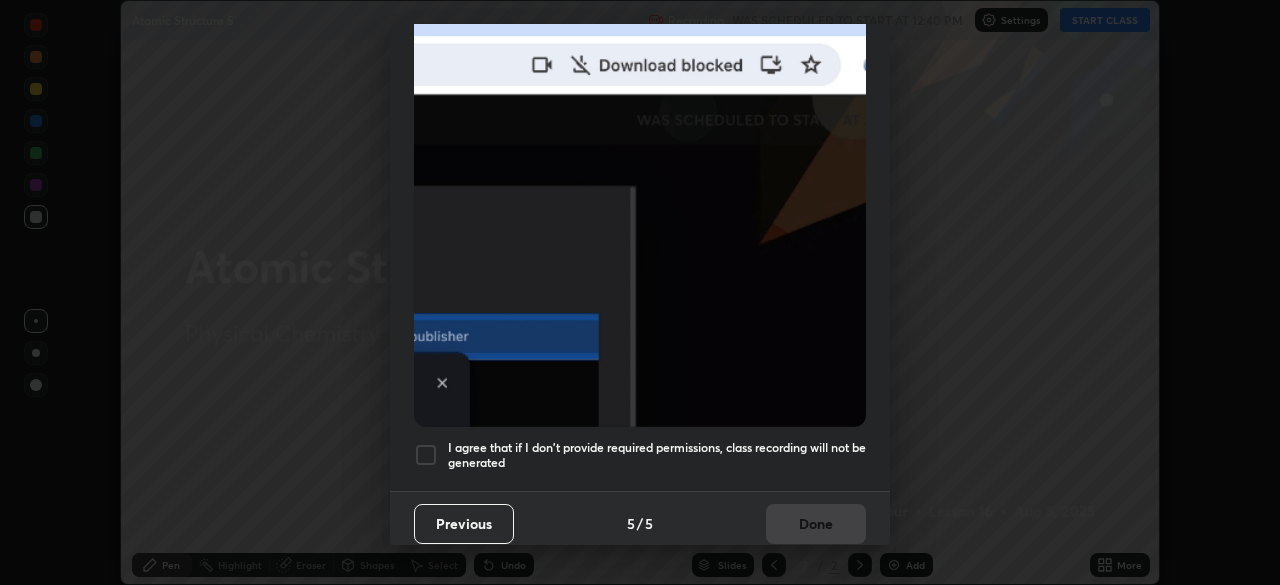 click at bounding box center (426, 455) 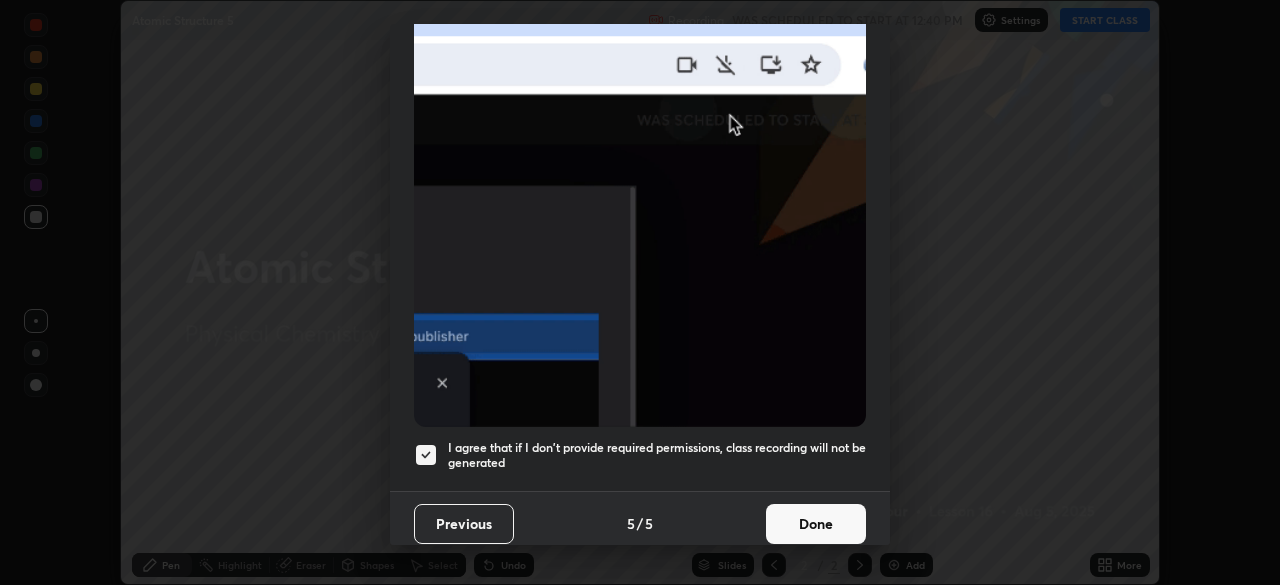 click on "Done" at bounding box center (816, 524) 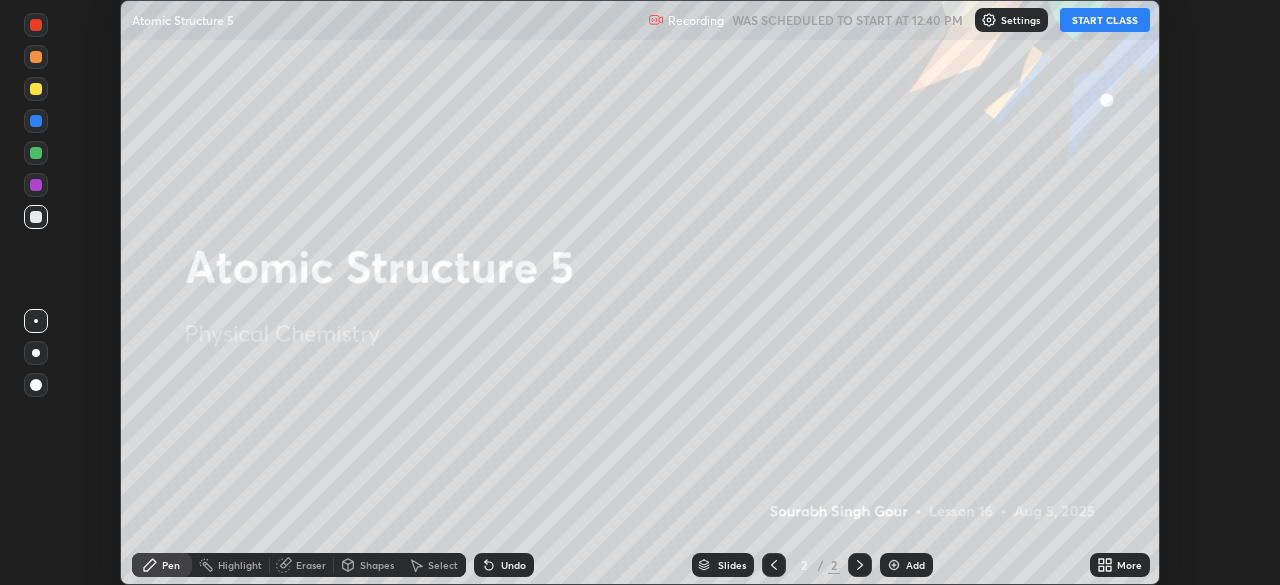 click on "START CLASS" at bounding box center [1105, 20] 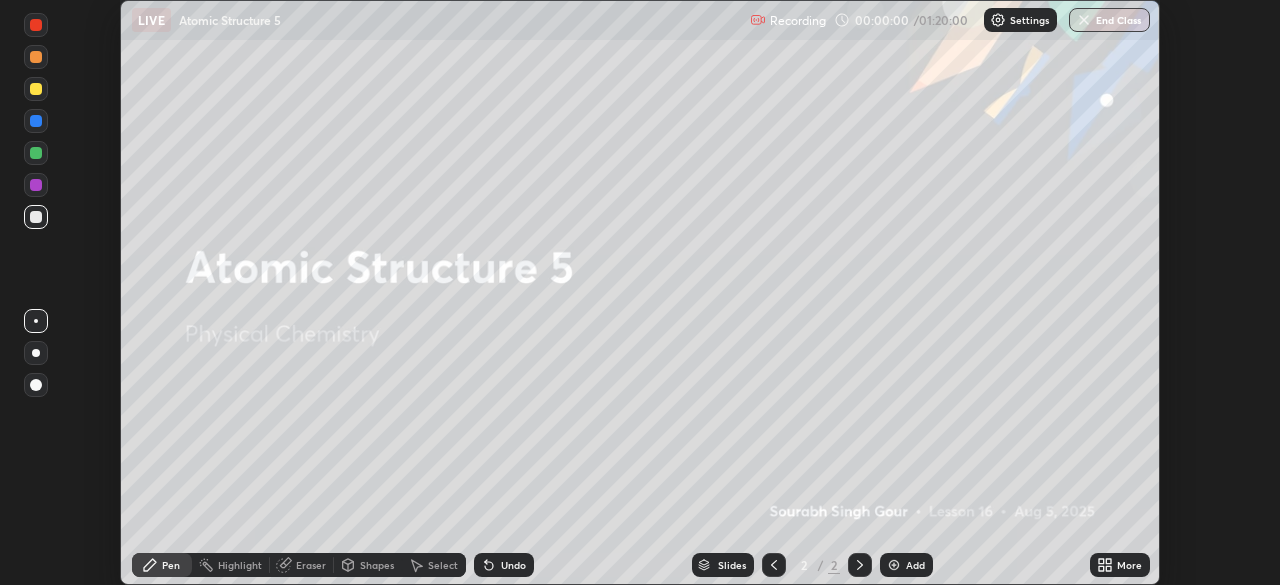 click 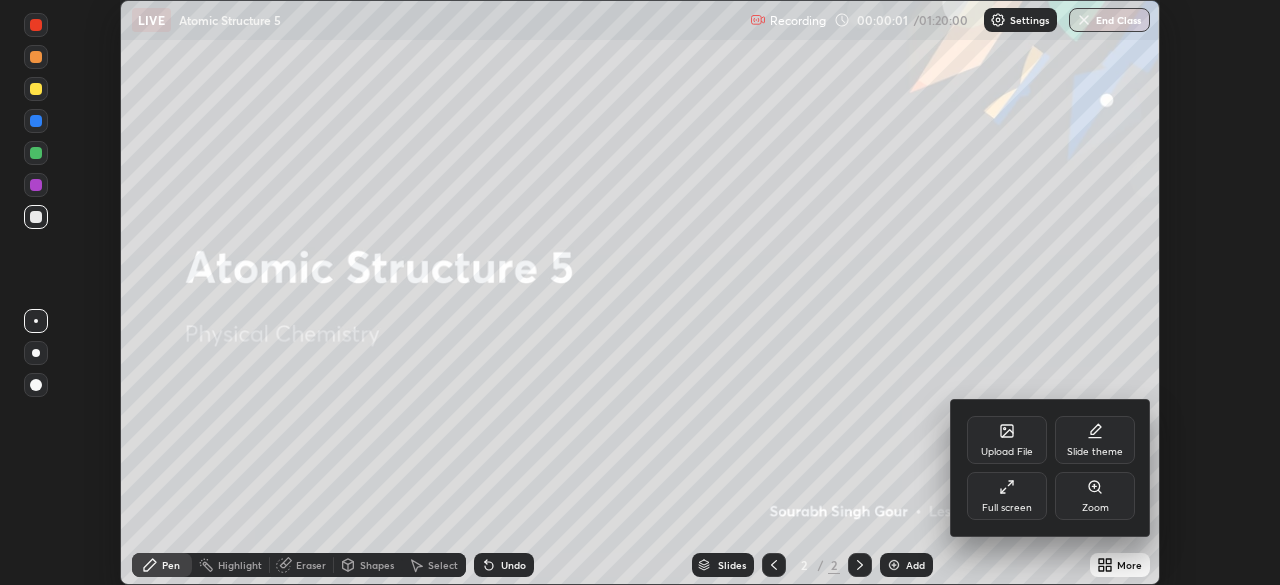 click on "Full screen" at bounding box center [1007, 496] 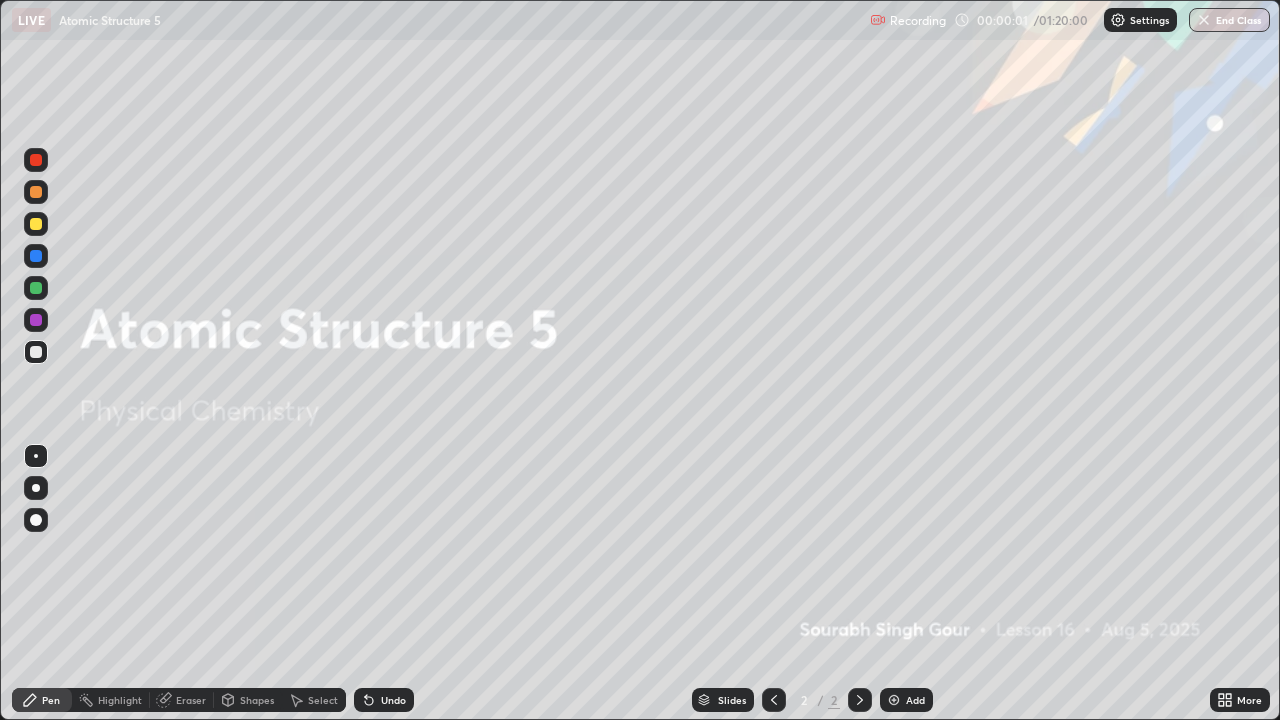 scroll, scrollTop: 99280, scrollLeft: 98720, axis: both 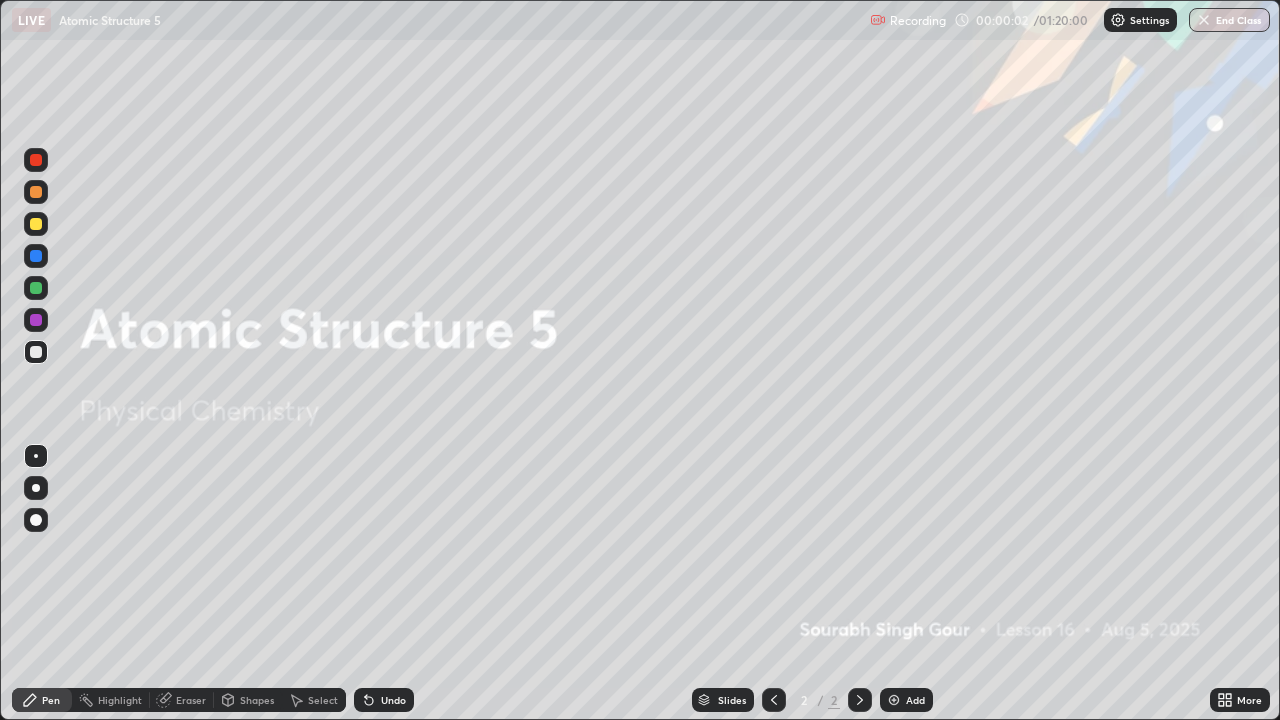 click at bounding box center [894, 700] 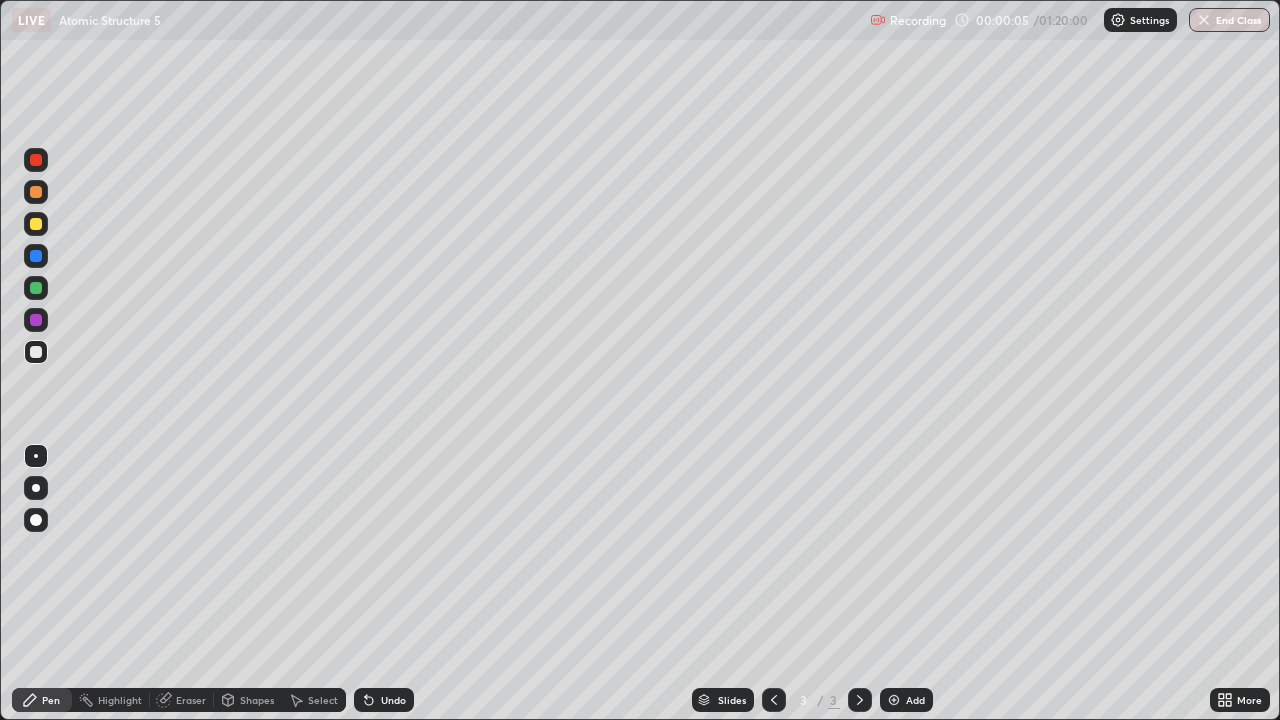 click at bounding box center [36, 224] 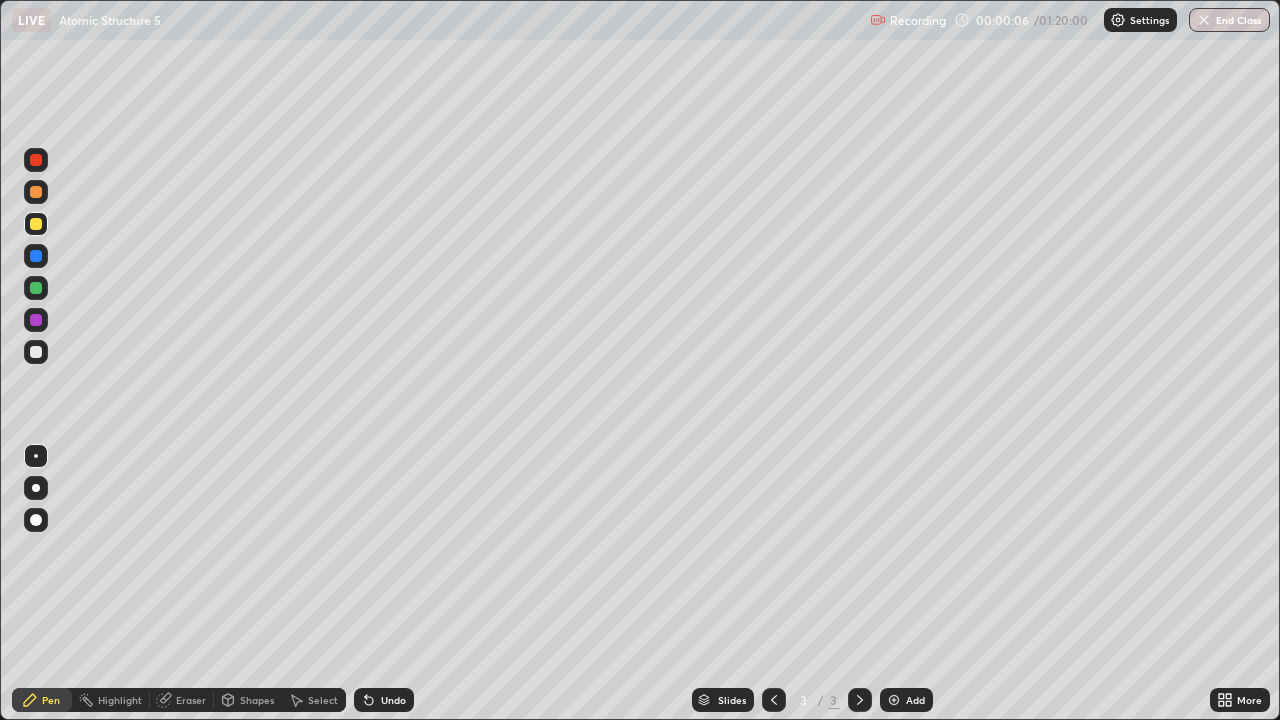 click at bounding box center [36, 488] 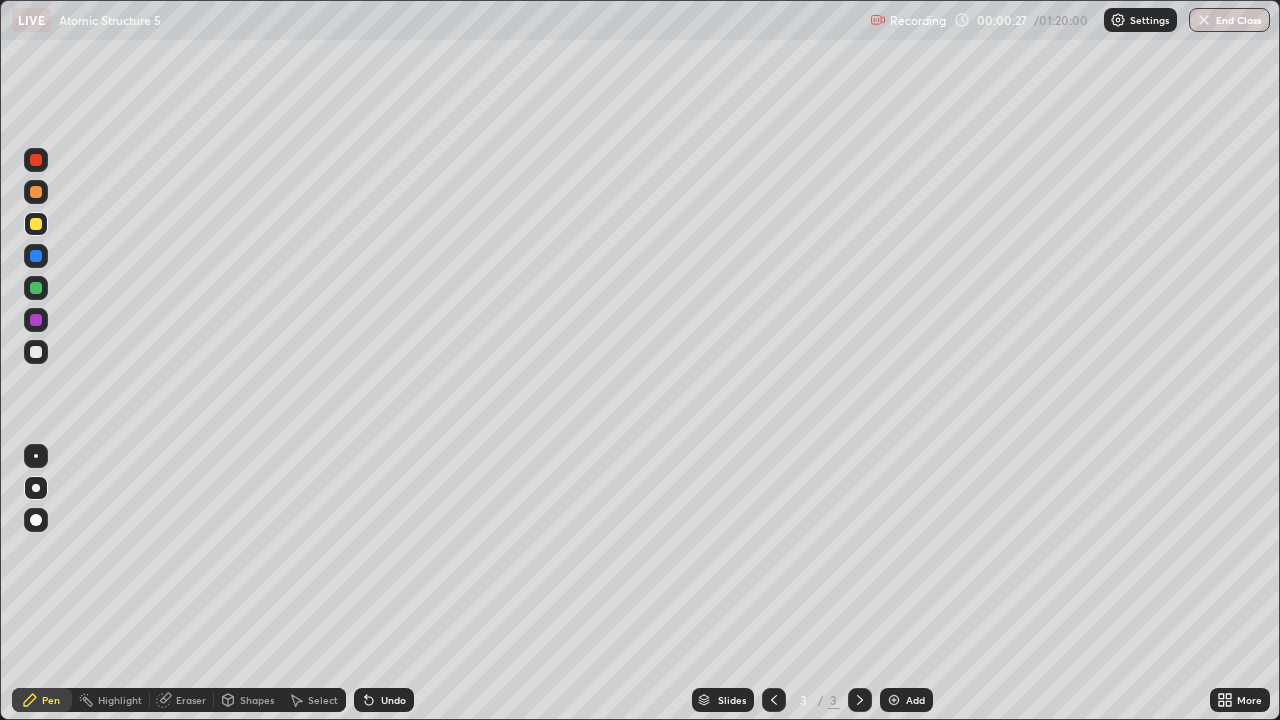 click at bounding box center [36, 352] 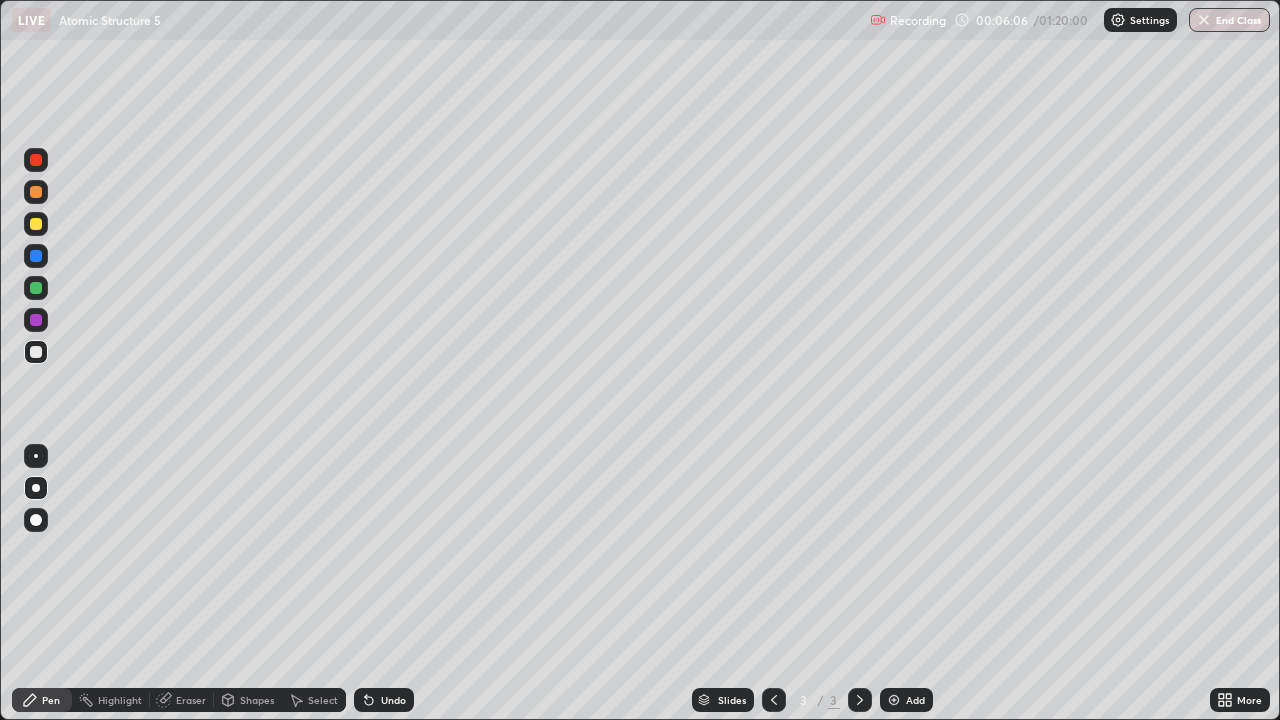 click at bounding box center [894, 700] 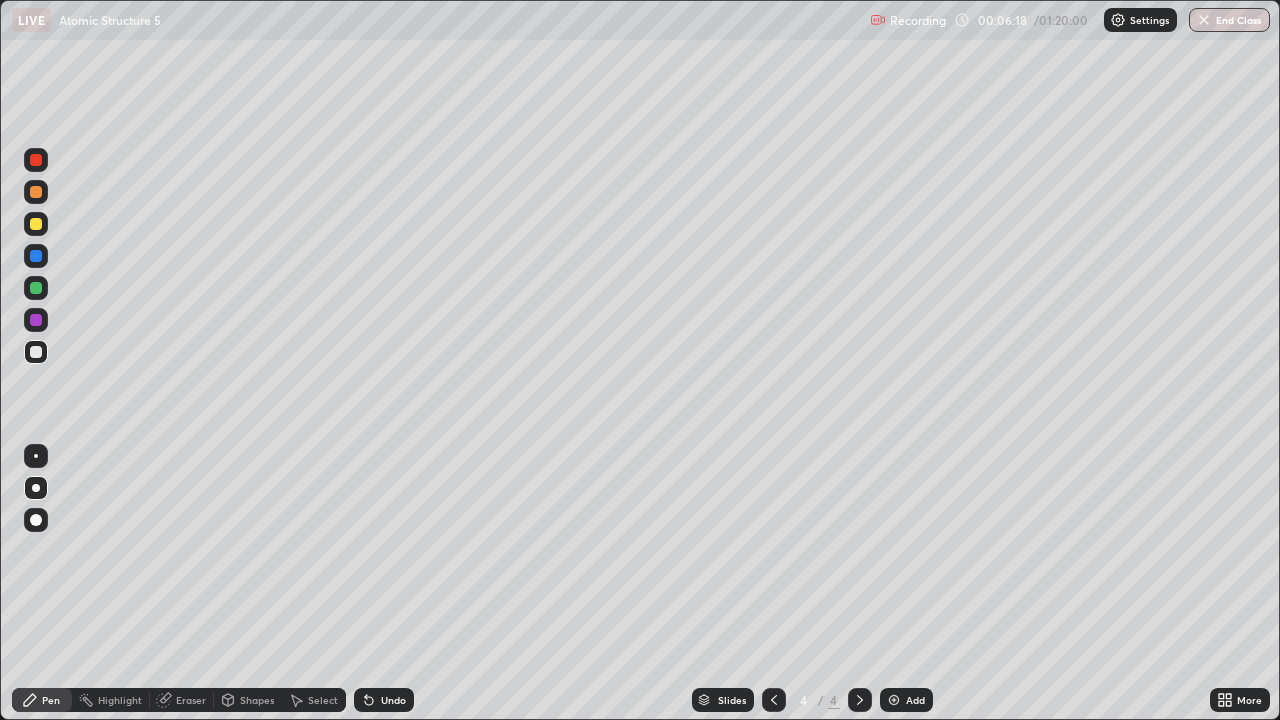 click at bounding box center [36, 224] 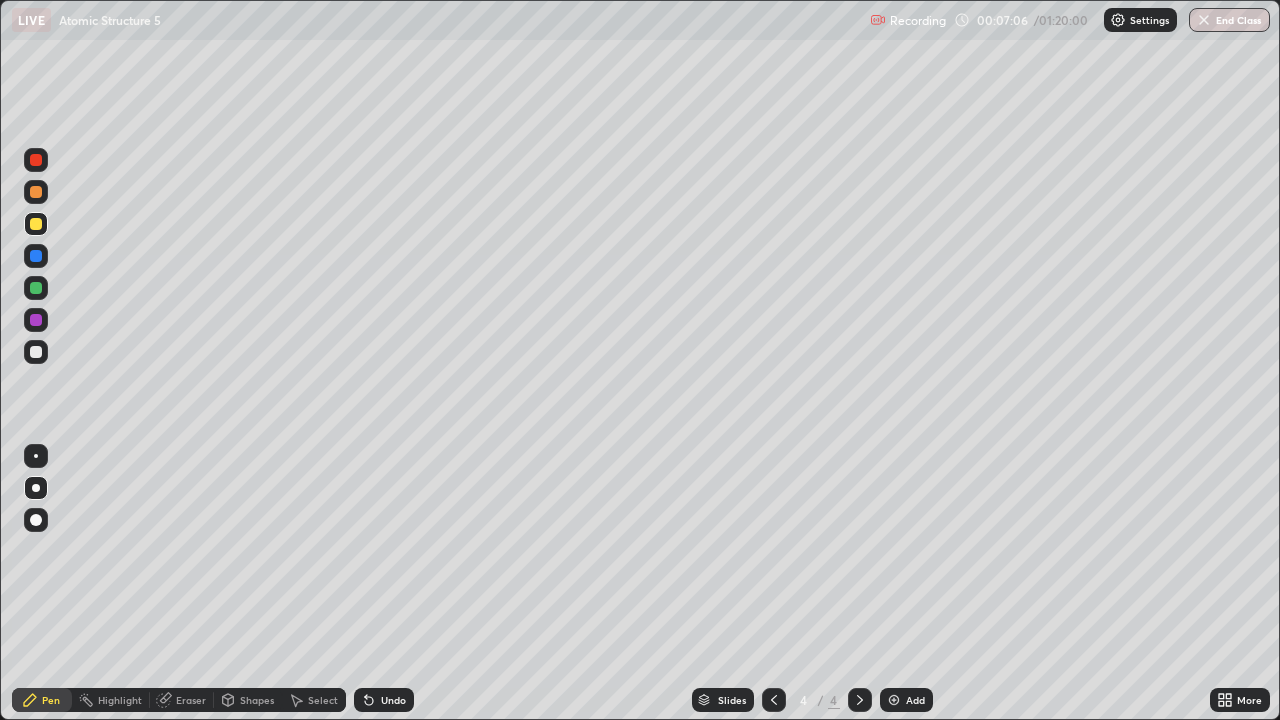 click at bounding box center (36, 352) 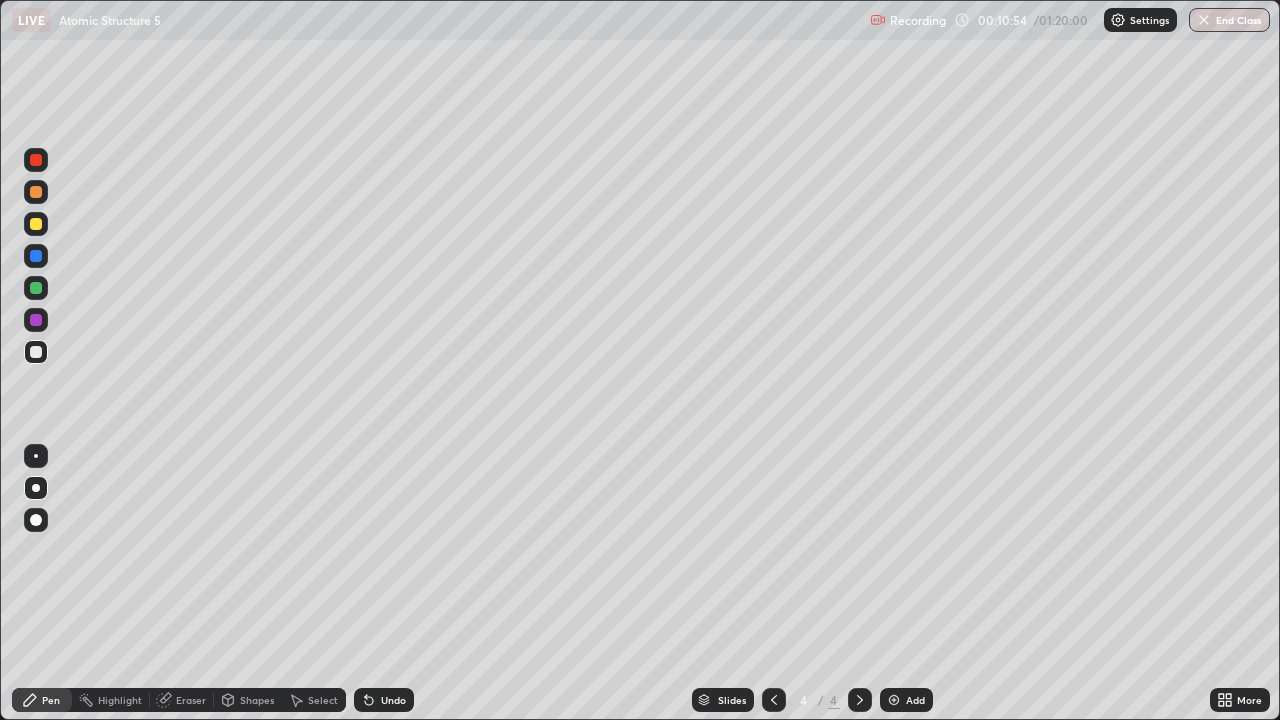 click at bounding box center (894, 700) 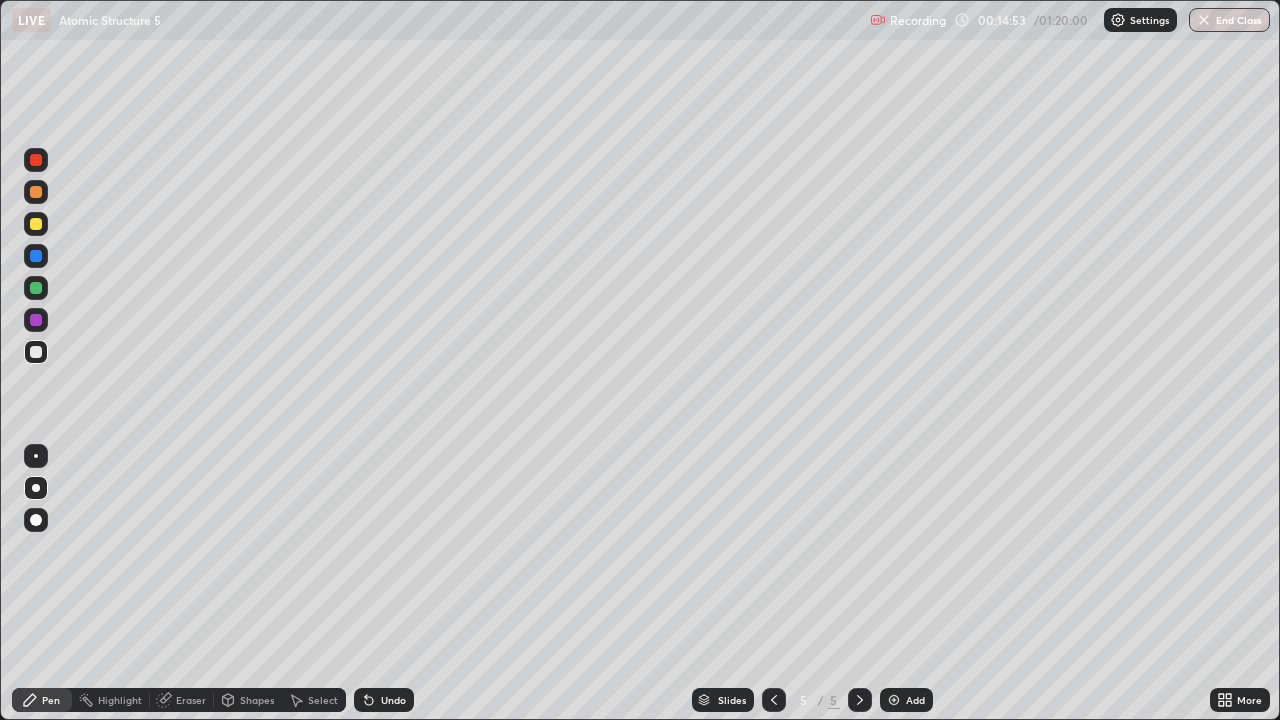click 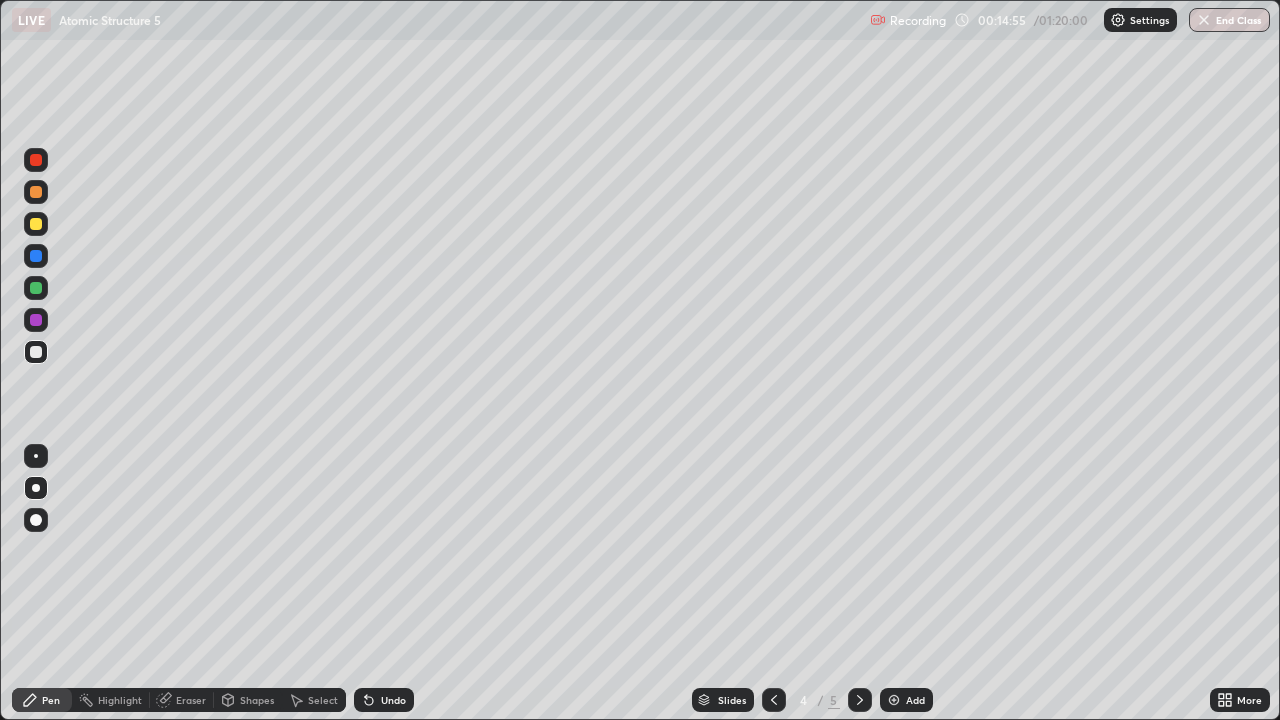 click 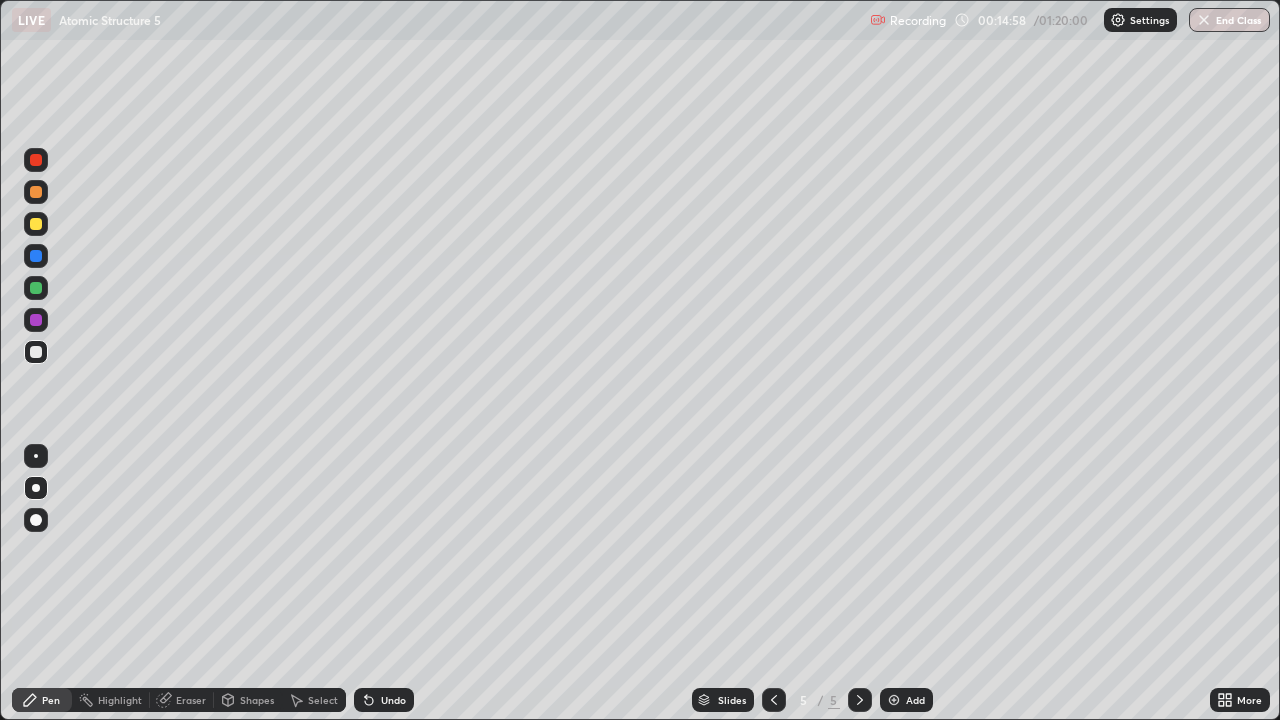 click 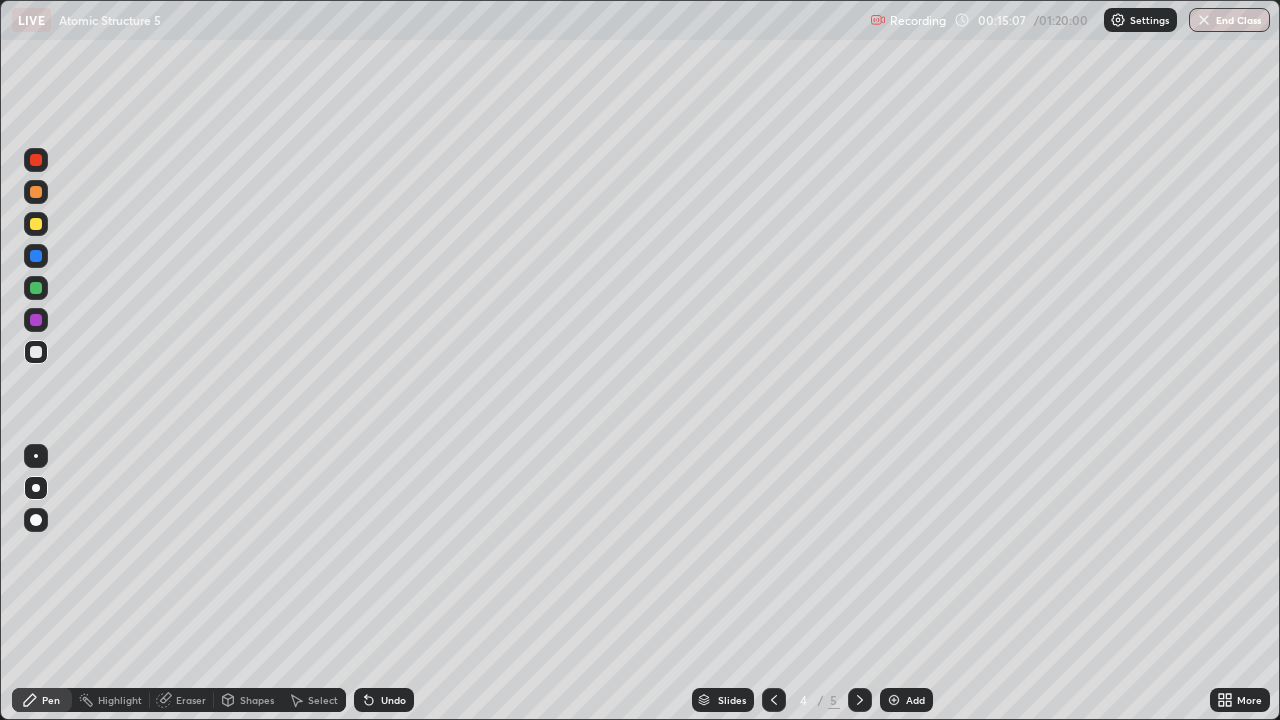 click 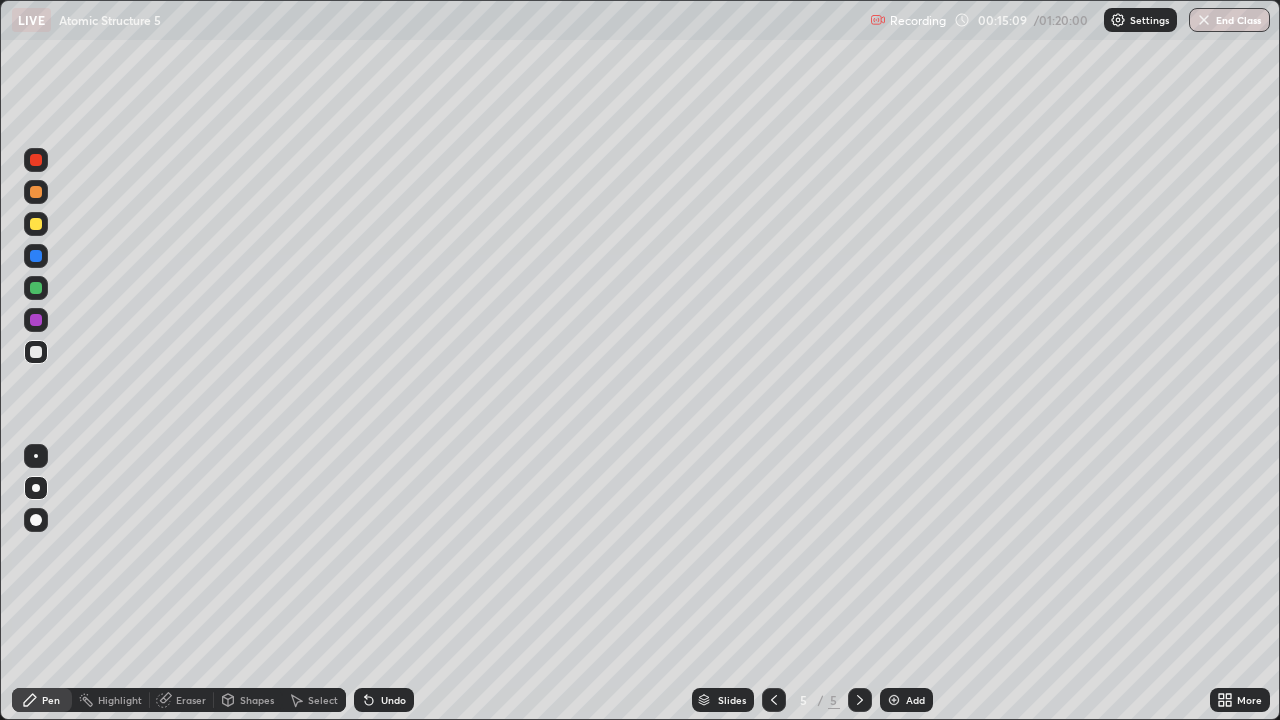 click at bounding box center [894, 700] 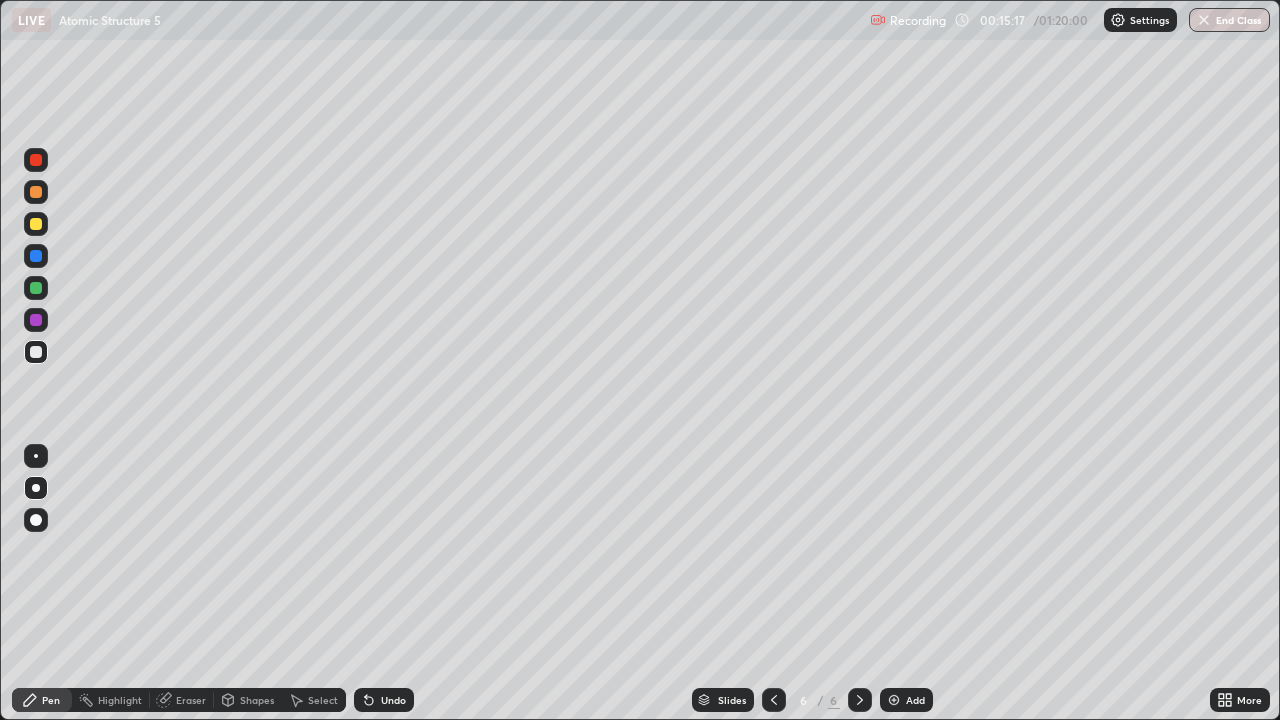 click at bounding box center [36, 224] 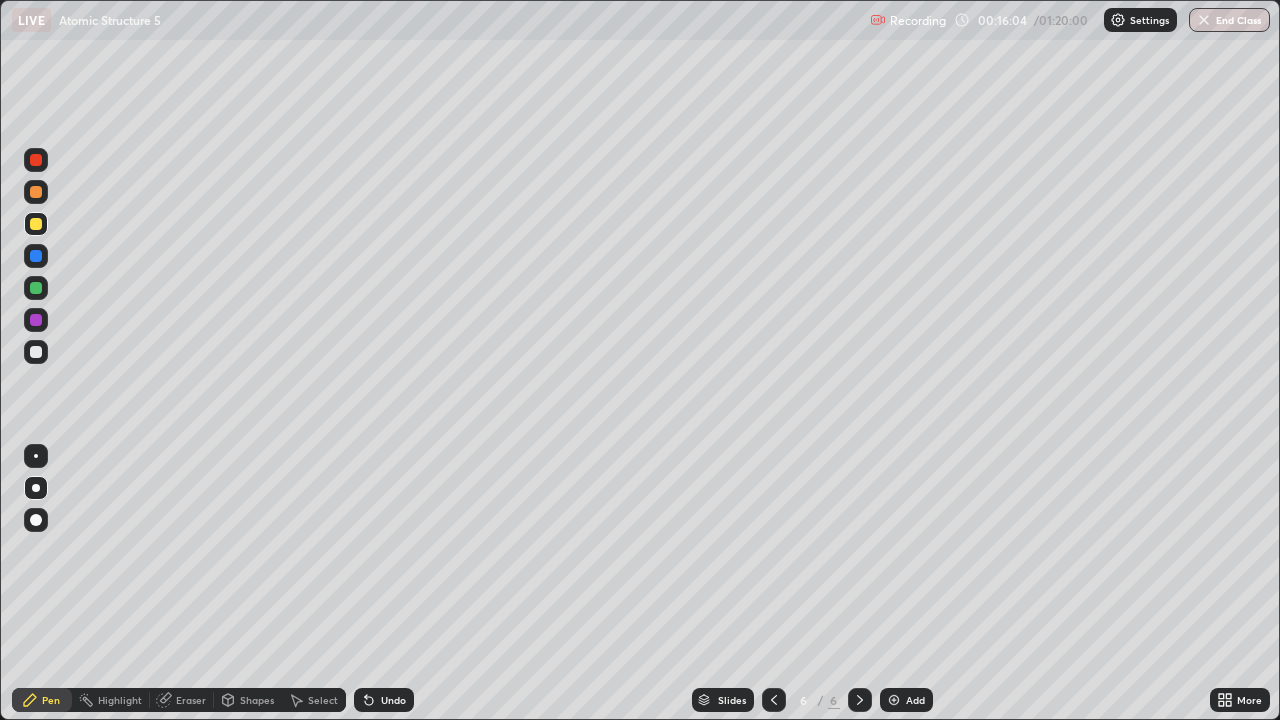 click at bounding box center (36, 352) 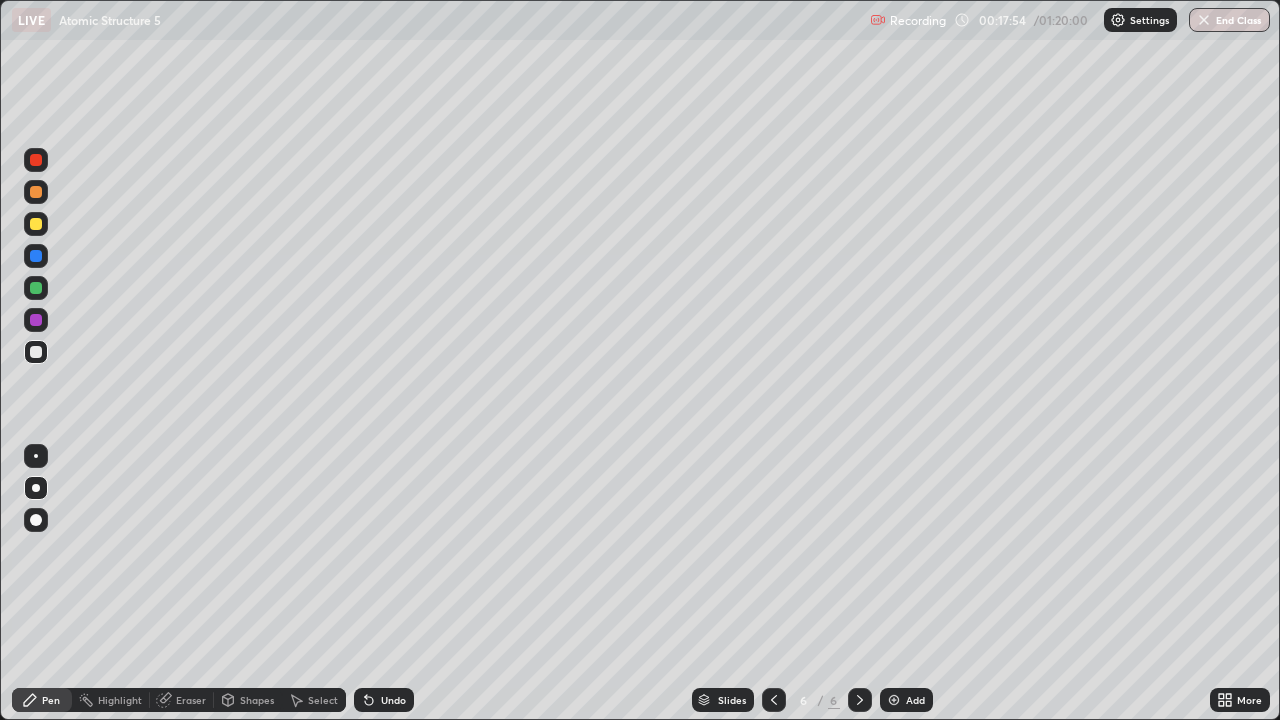click at bounding box center [894, 700] 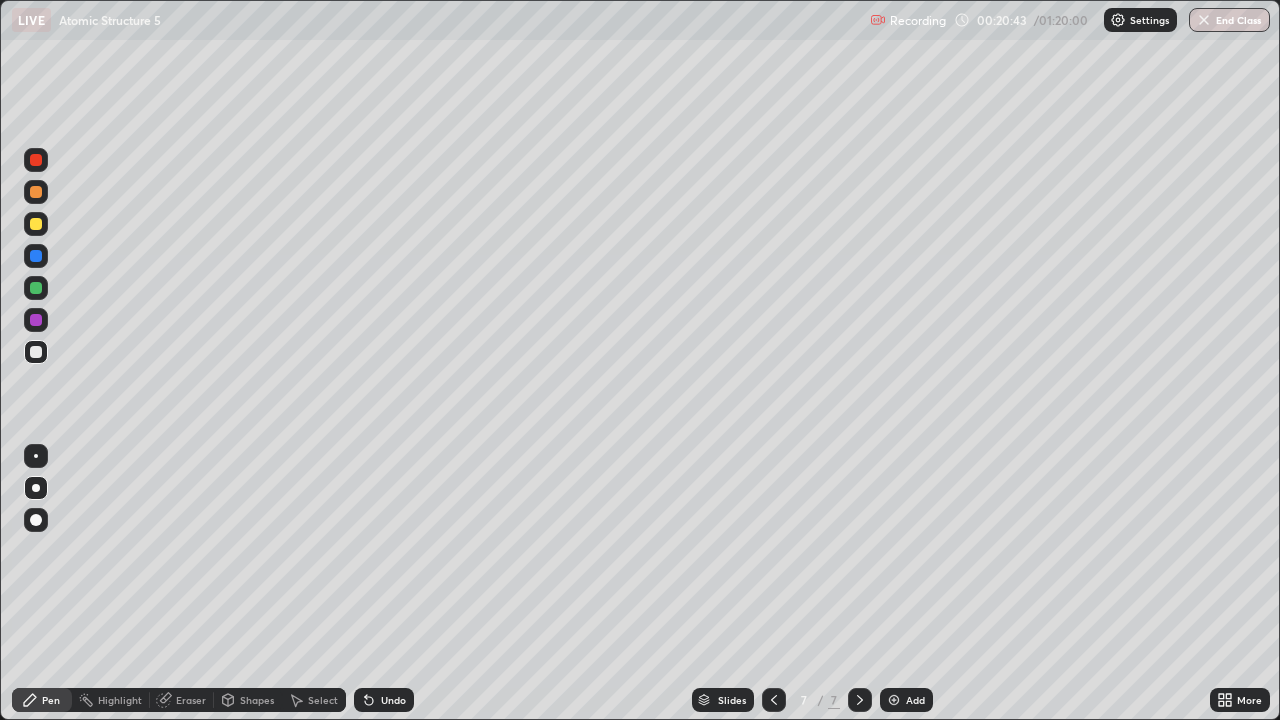click on "Undo" at bounding box center [393, 700] 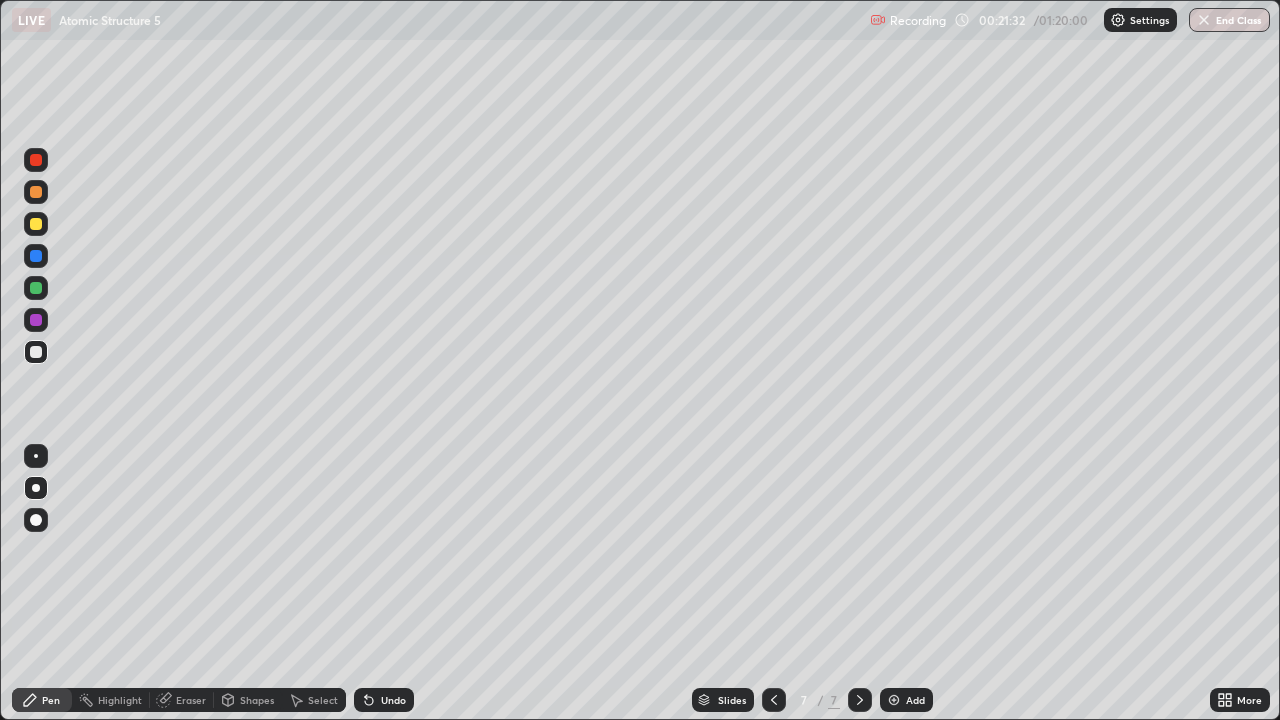 click at bounding box center [894, 700] 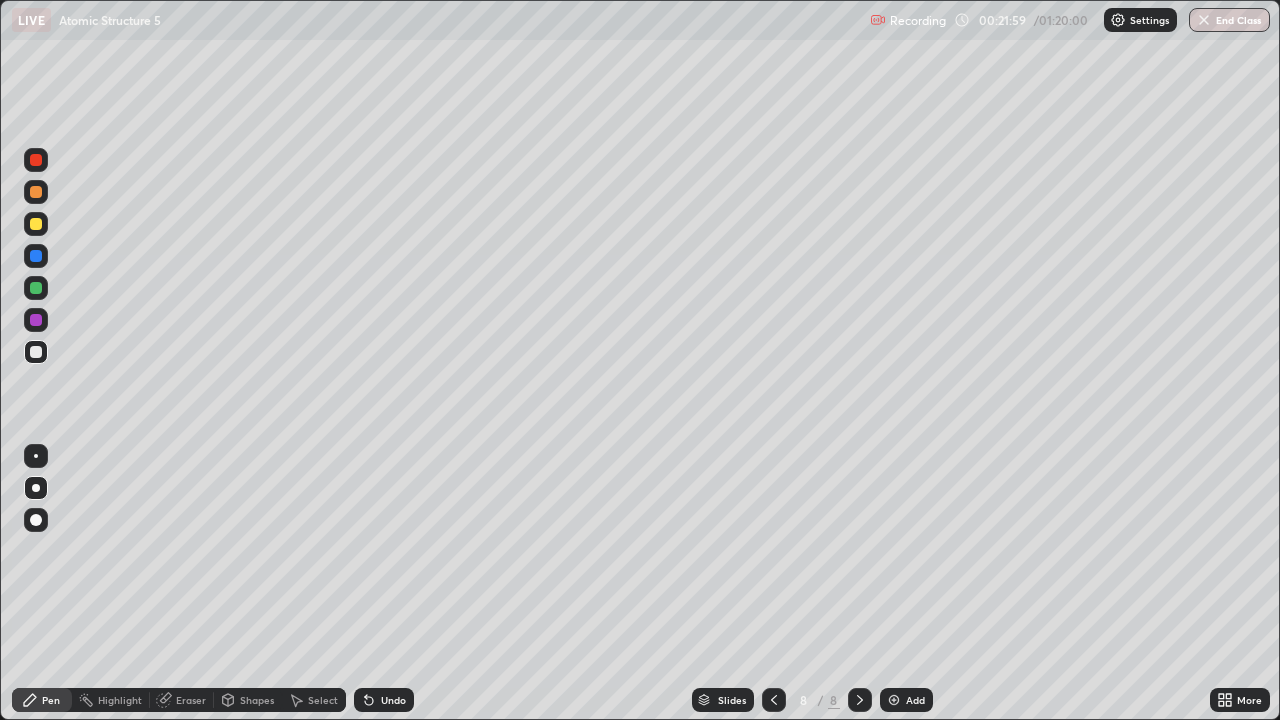 click 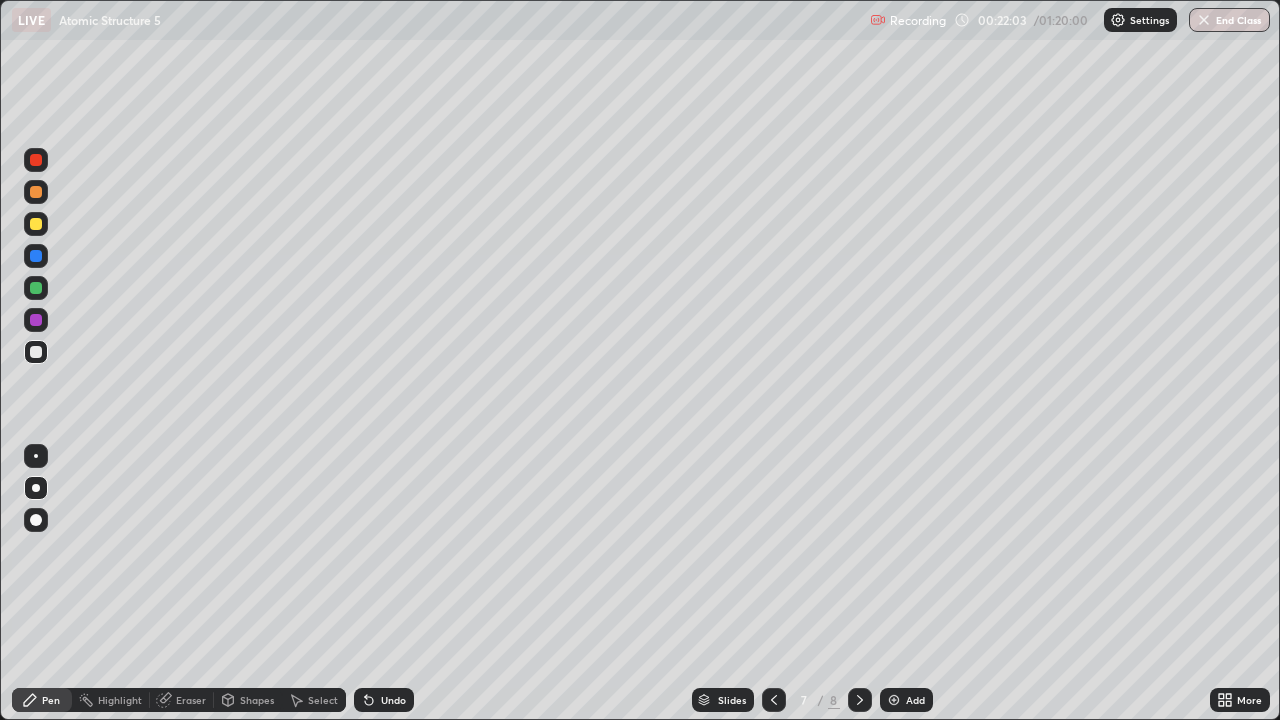 click 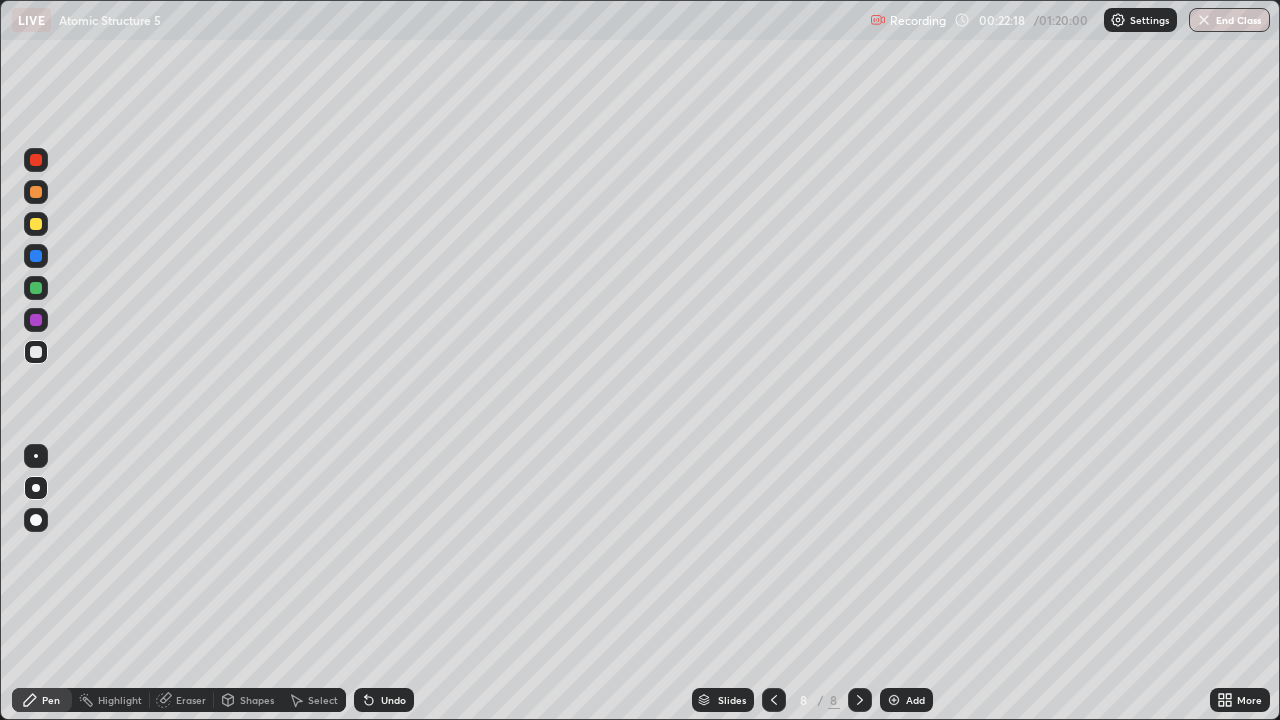 click at bounding box center (774, 700) 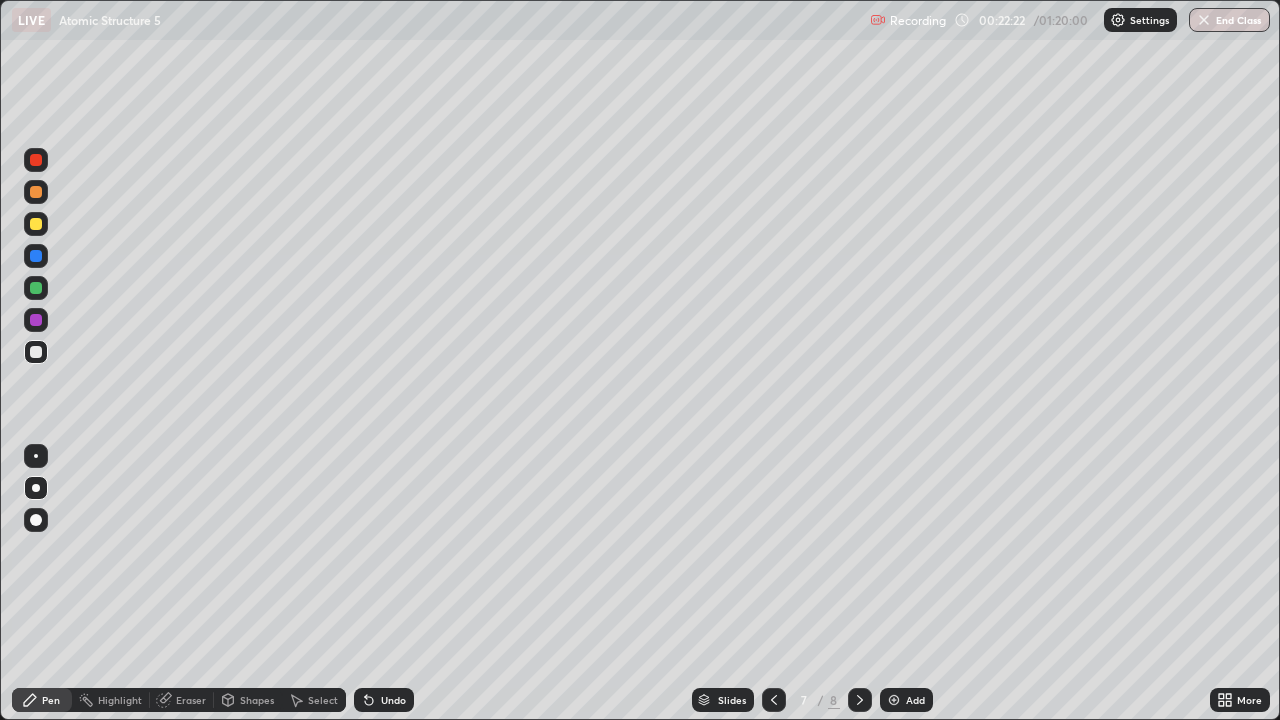 click 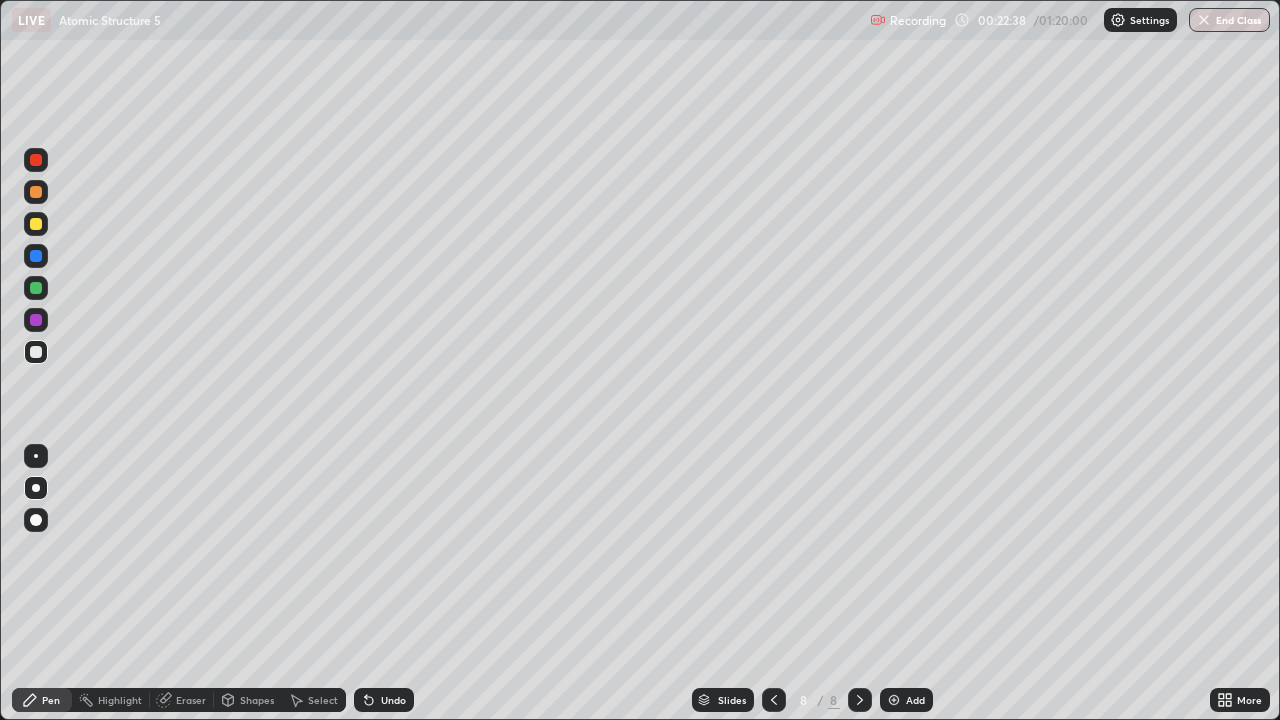 click at bounding box center (774, 700) 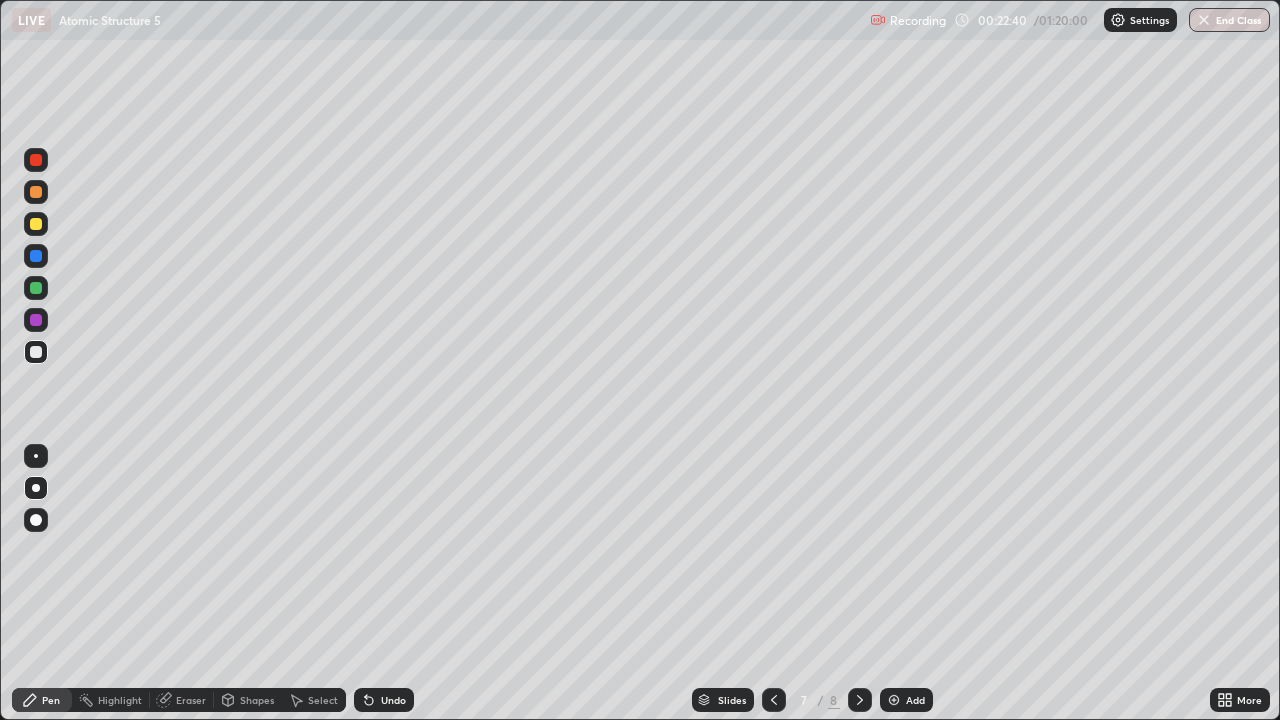 click 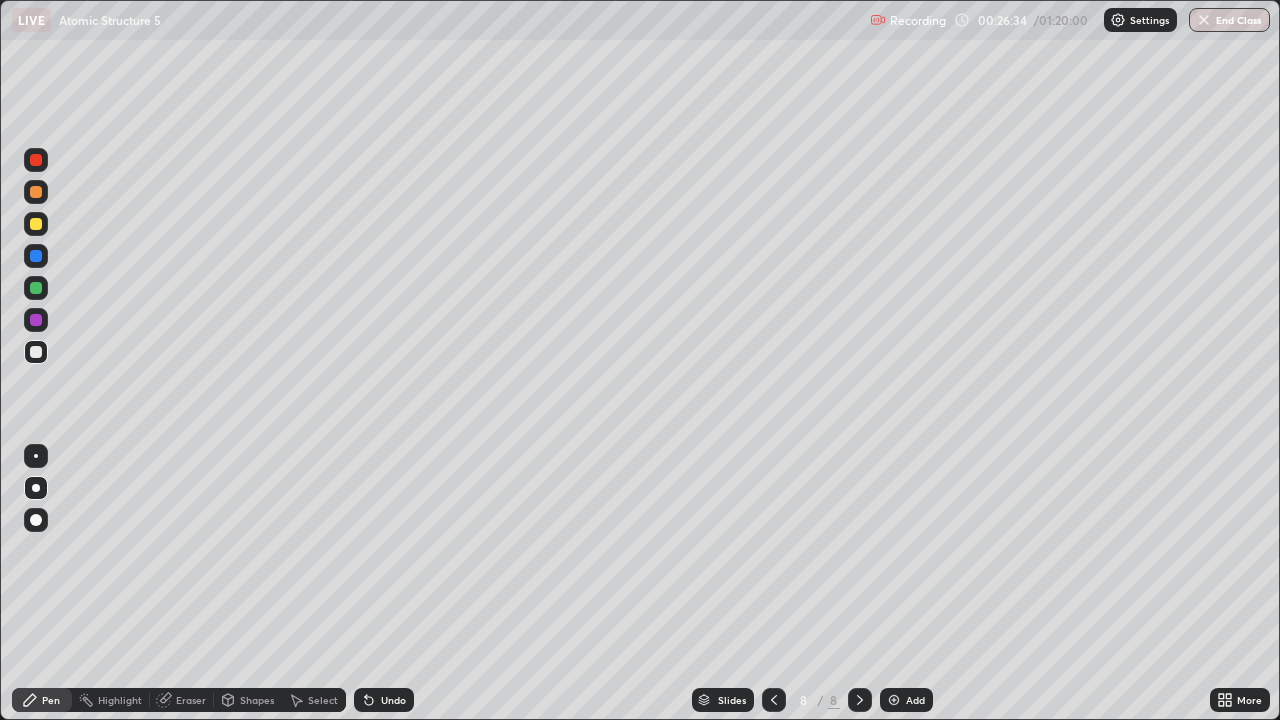 click 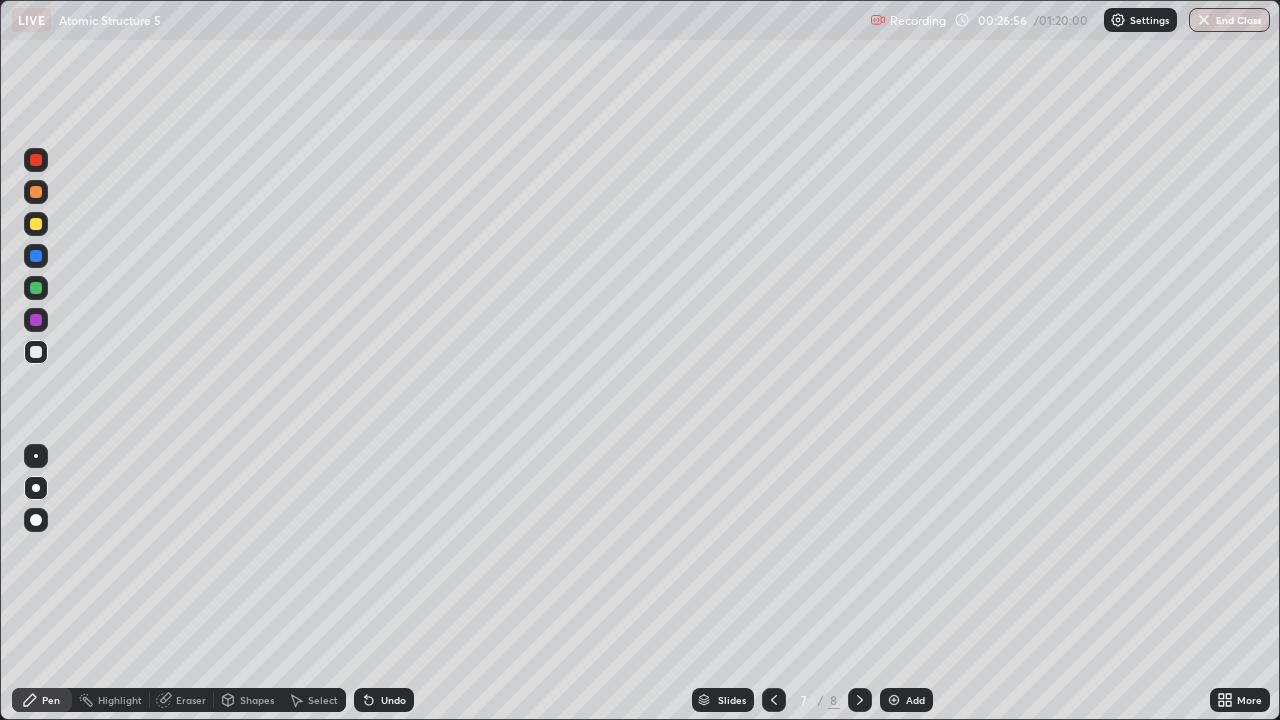 click at bounding box center [774, 700] 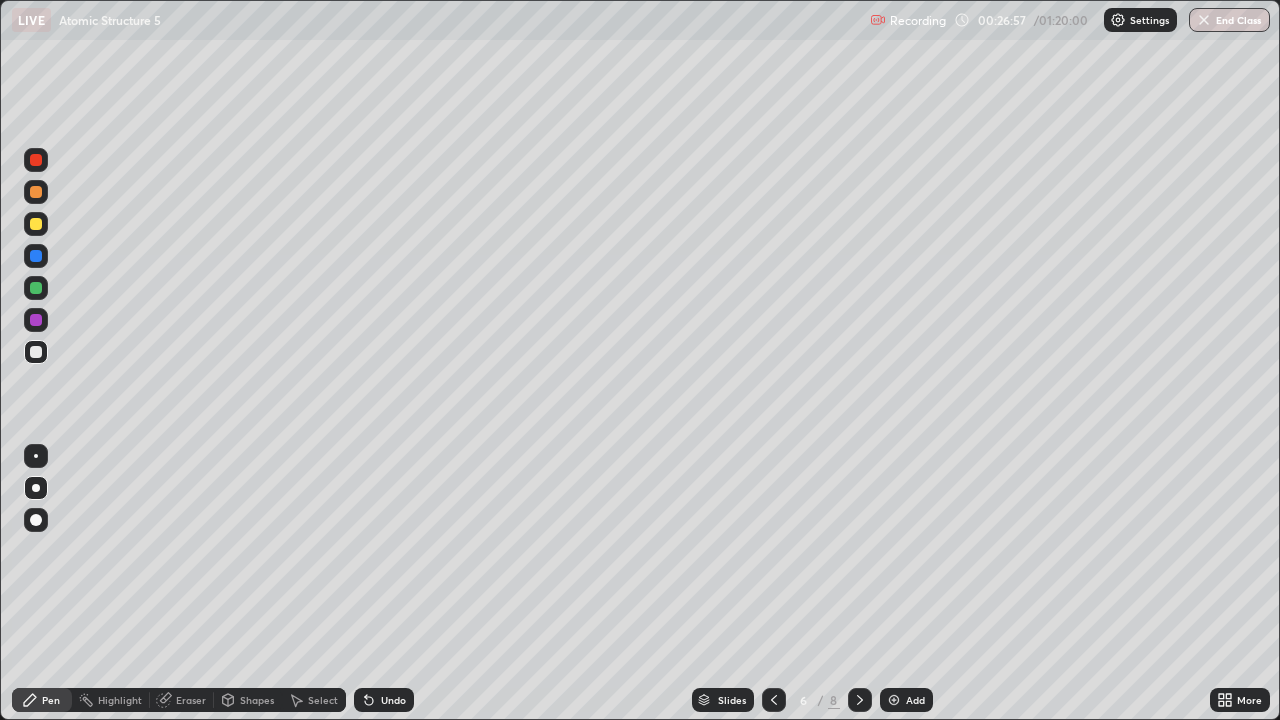click at bounding box center [774, 700] 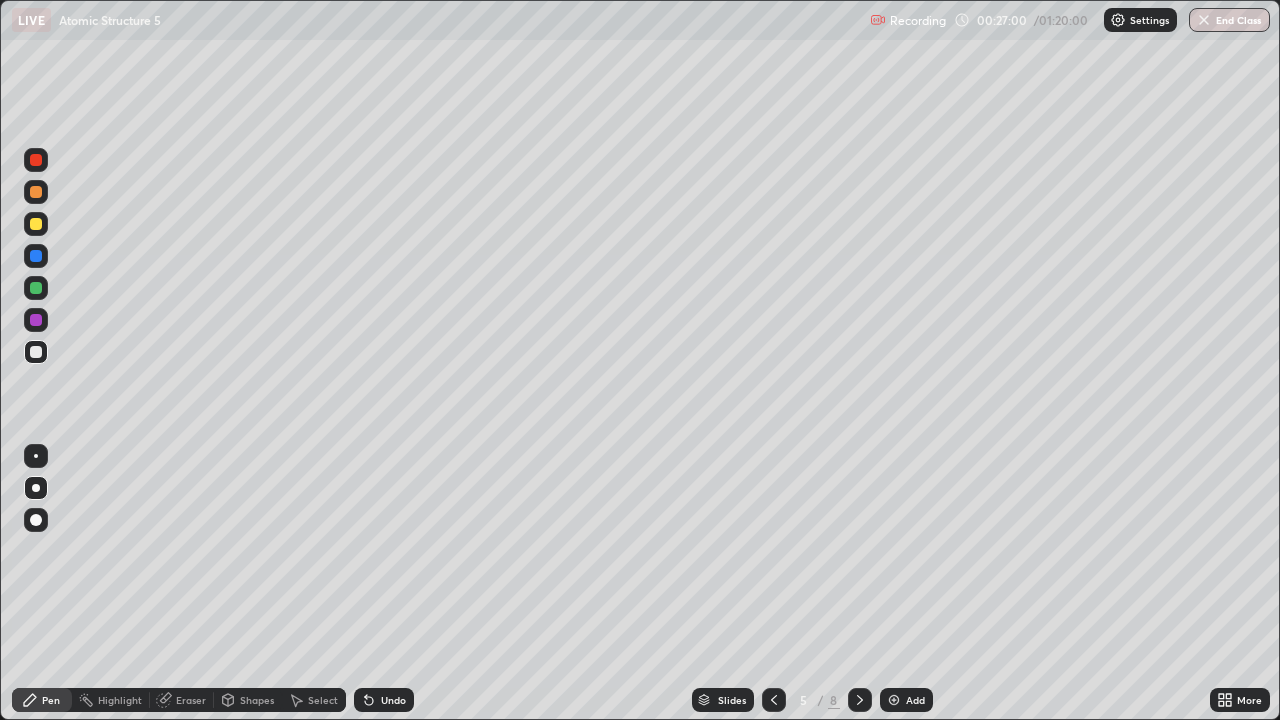 click 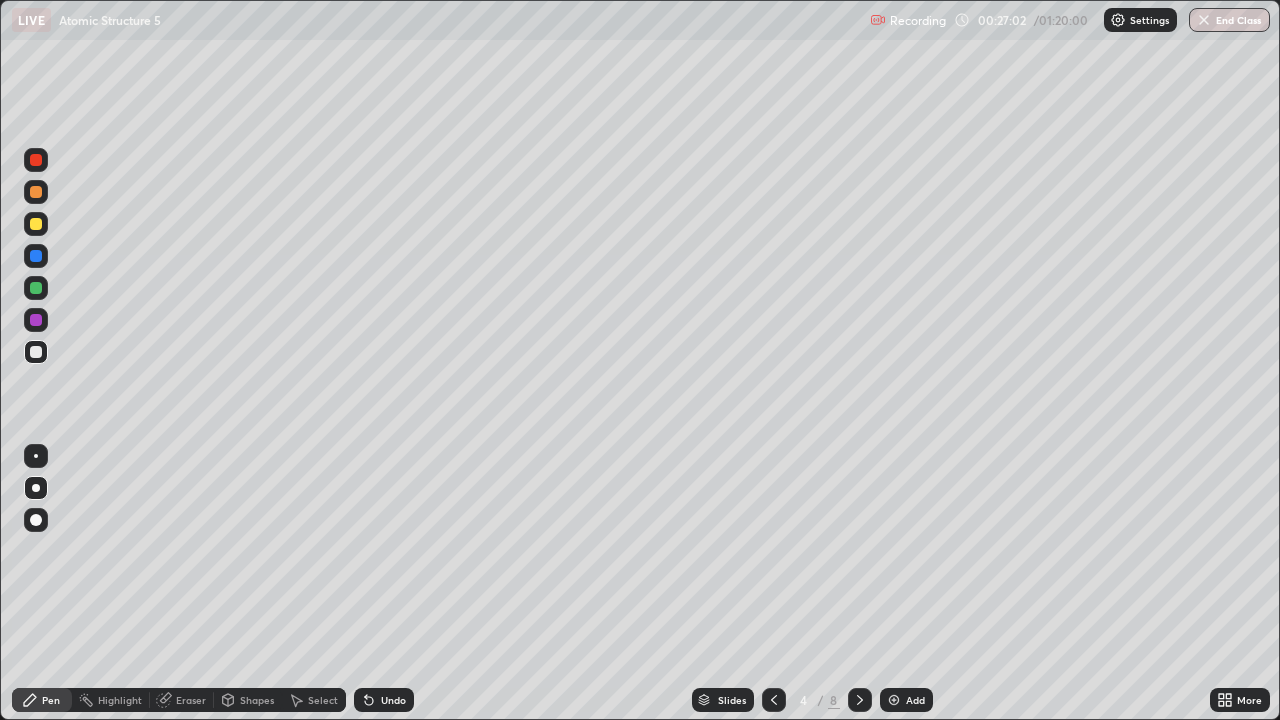 click at bounding box center [860, 700] 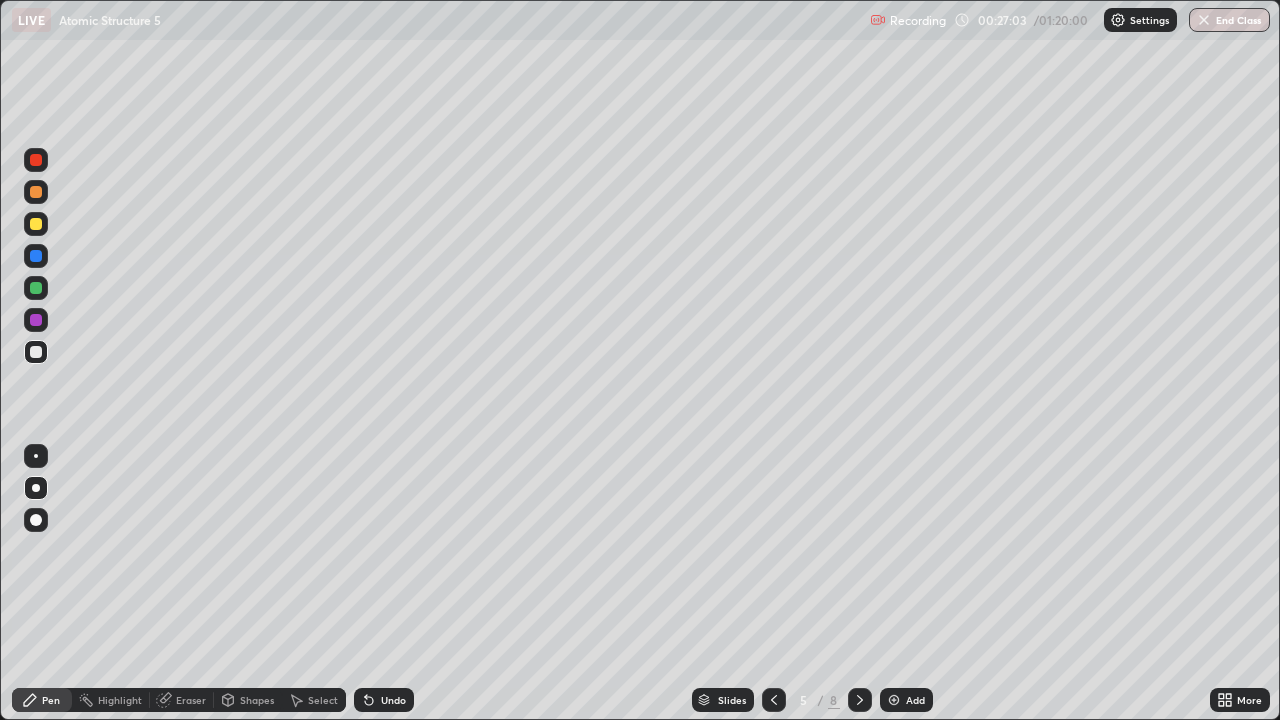 click 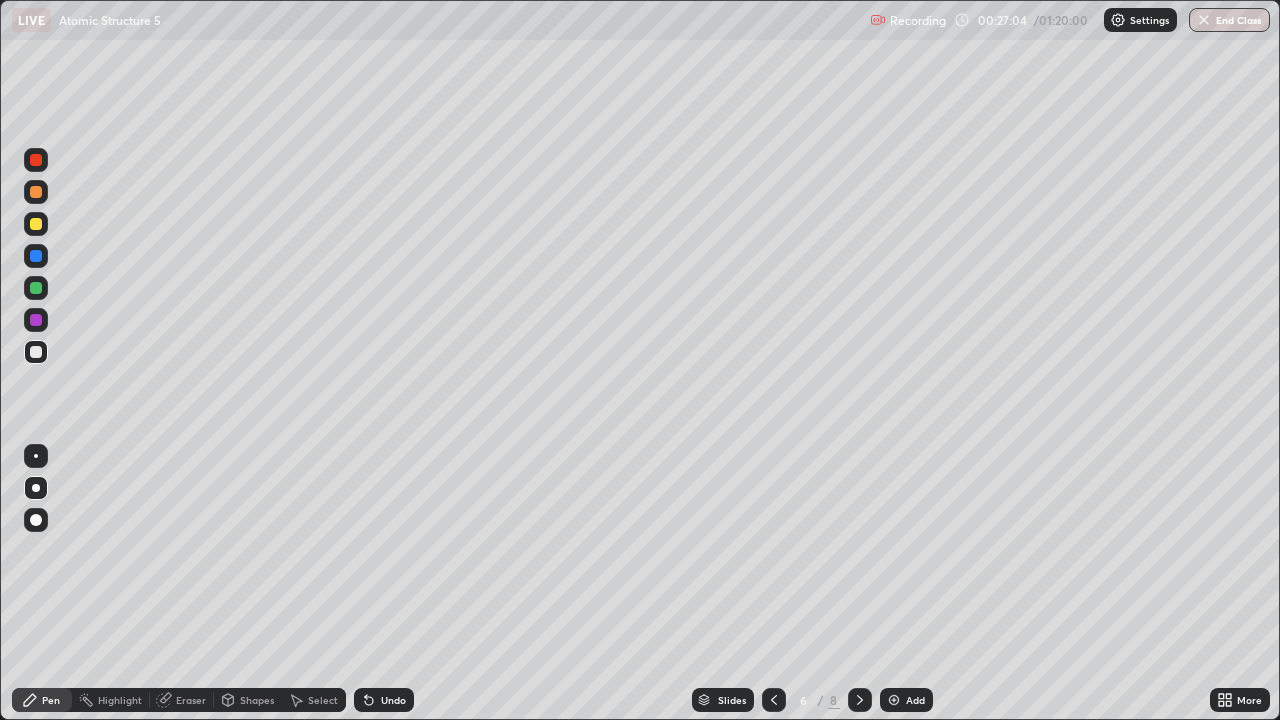 click 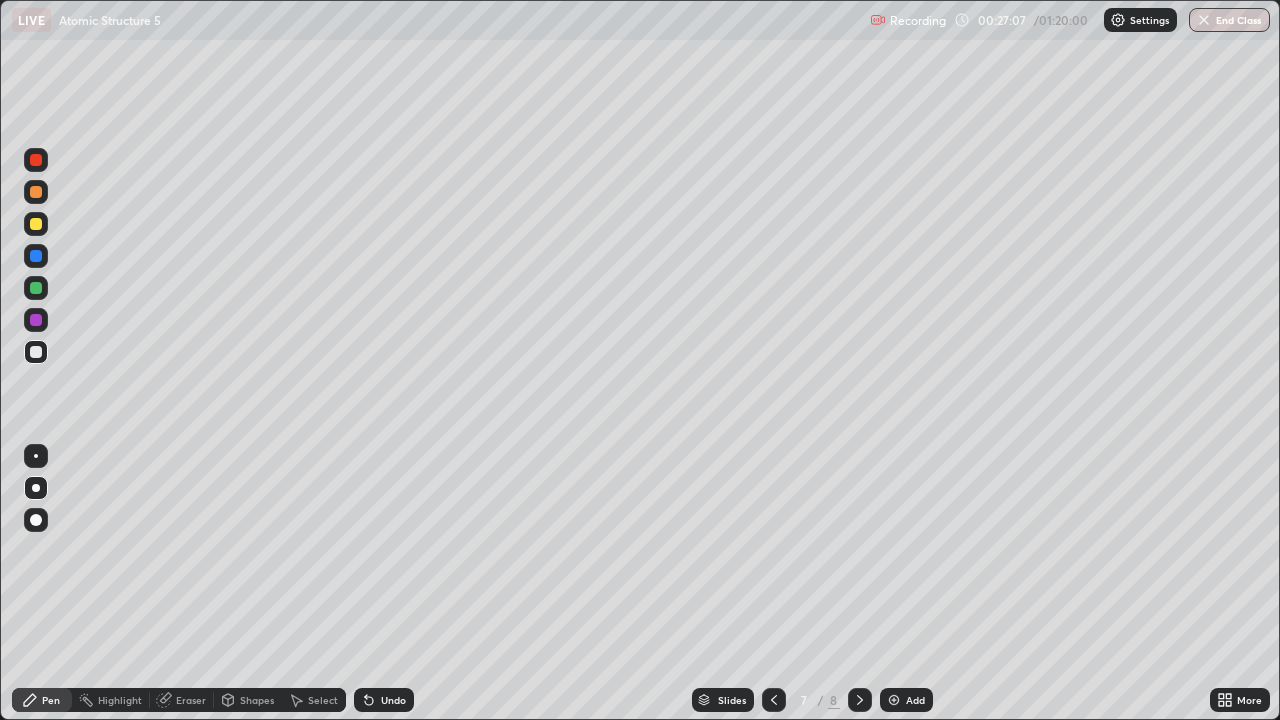 click 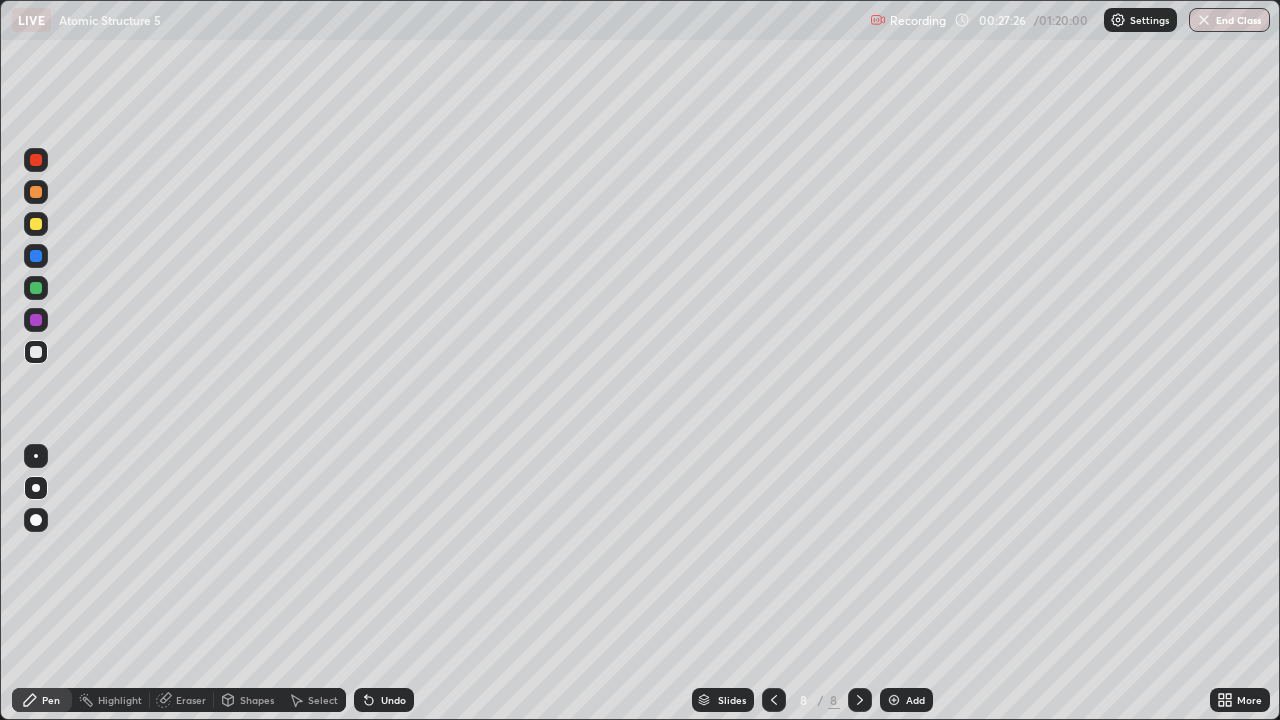 click at bounding box center [894, 700] 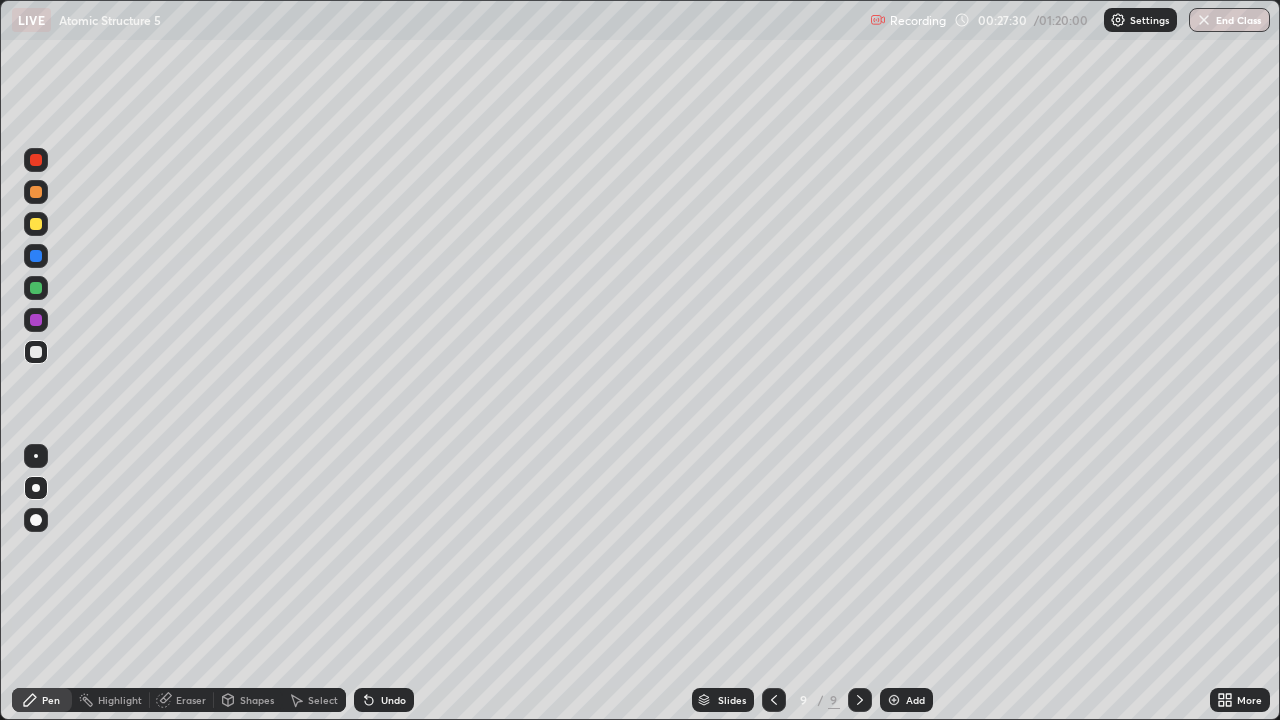 click at bounding box center (36, 224) 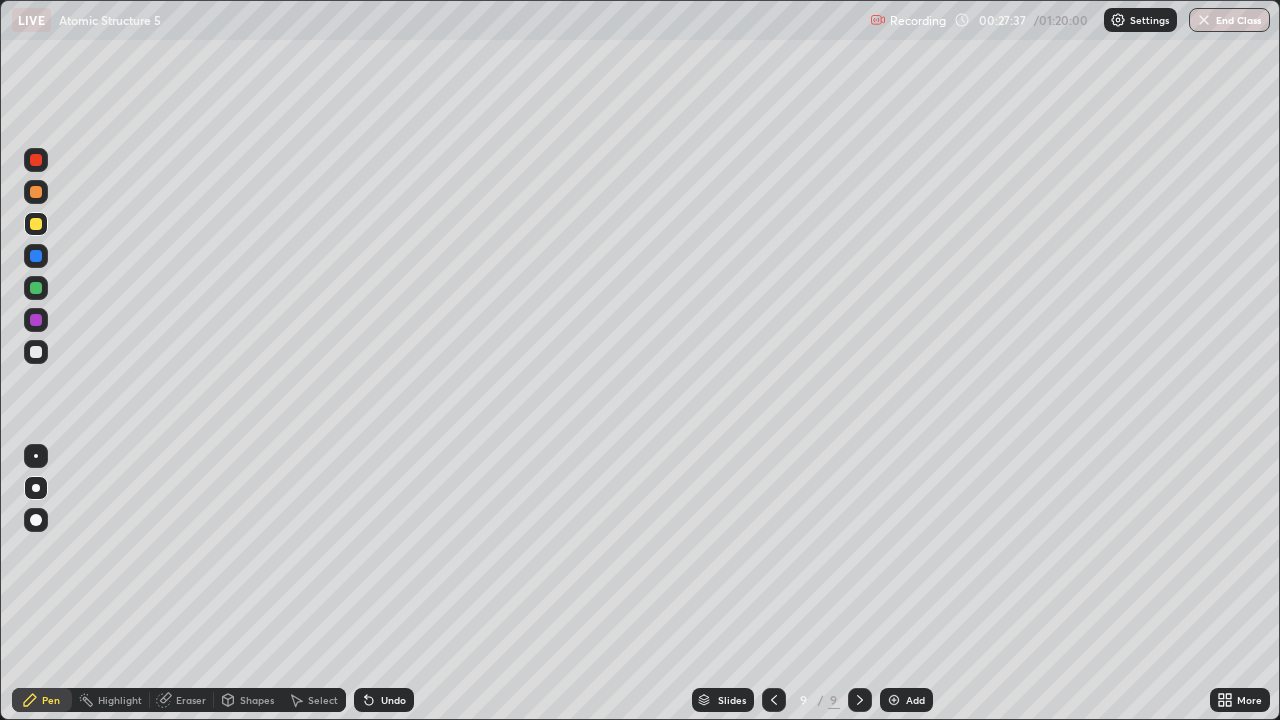 click 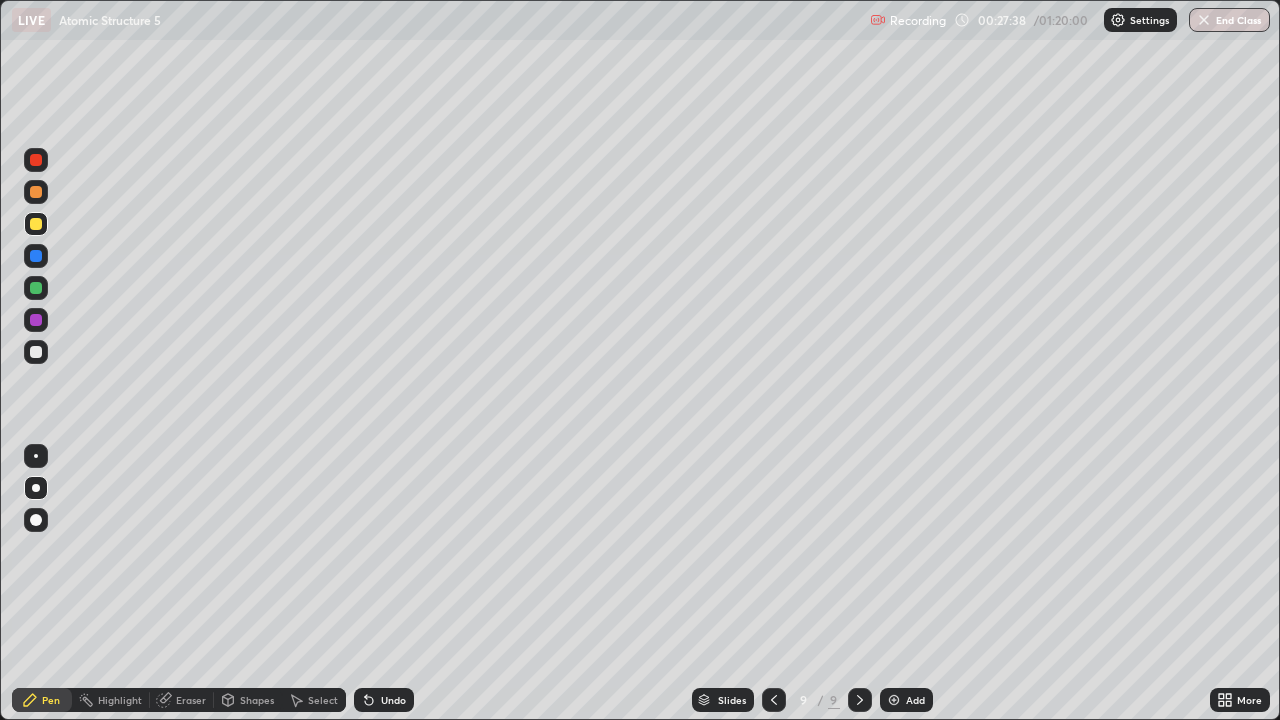 click 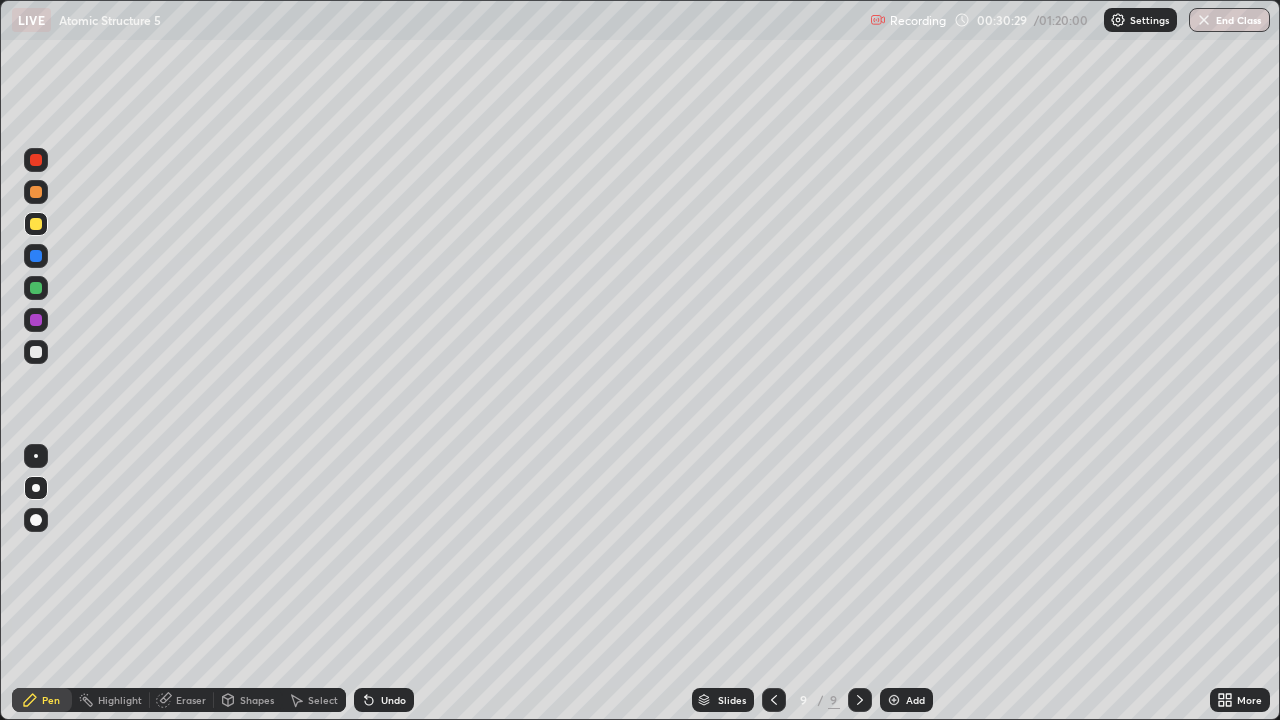 click at bounding box center [894, 700] 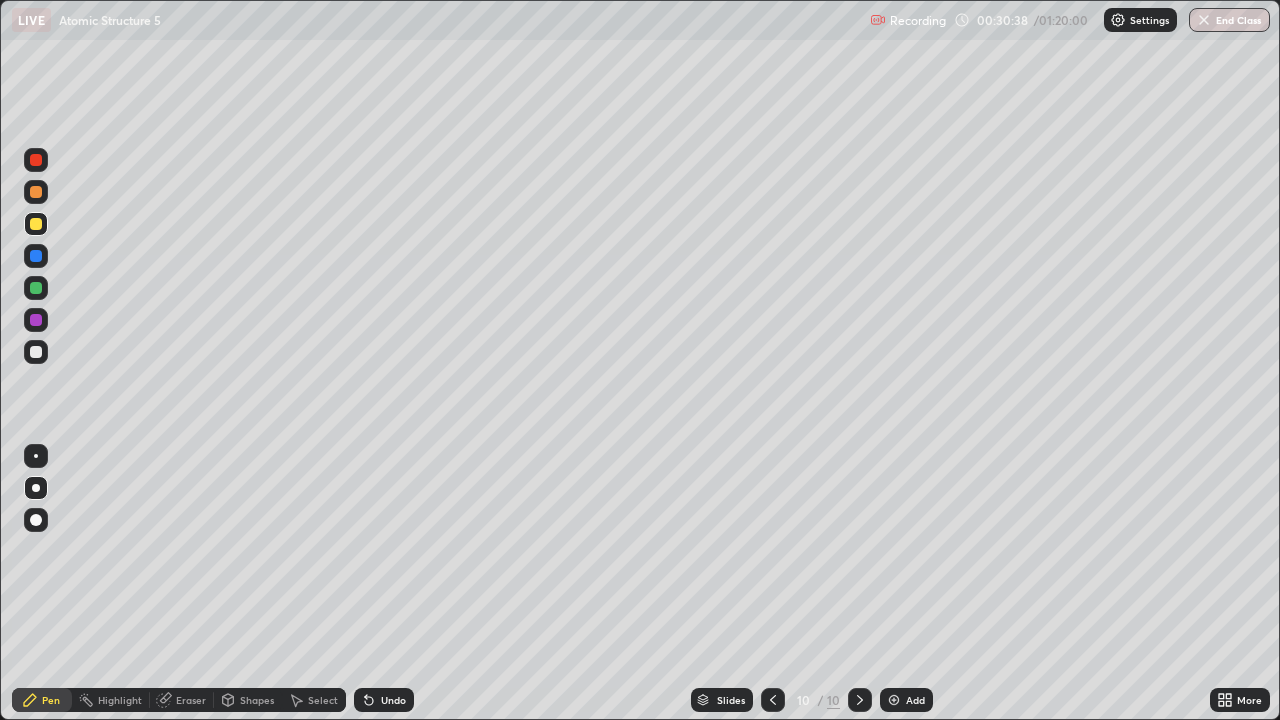 click 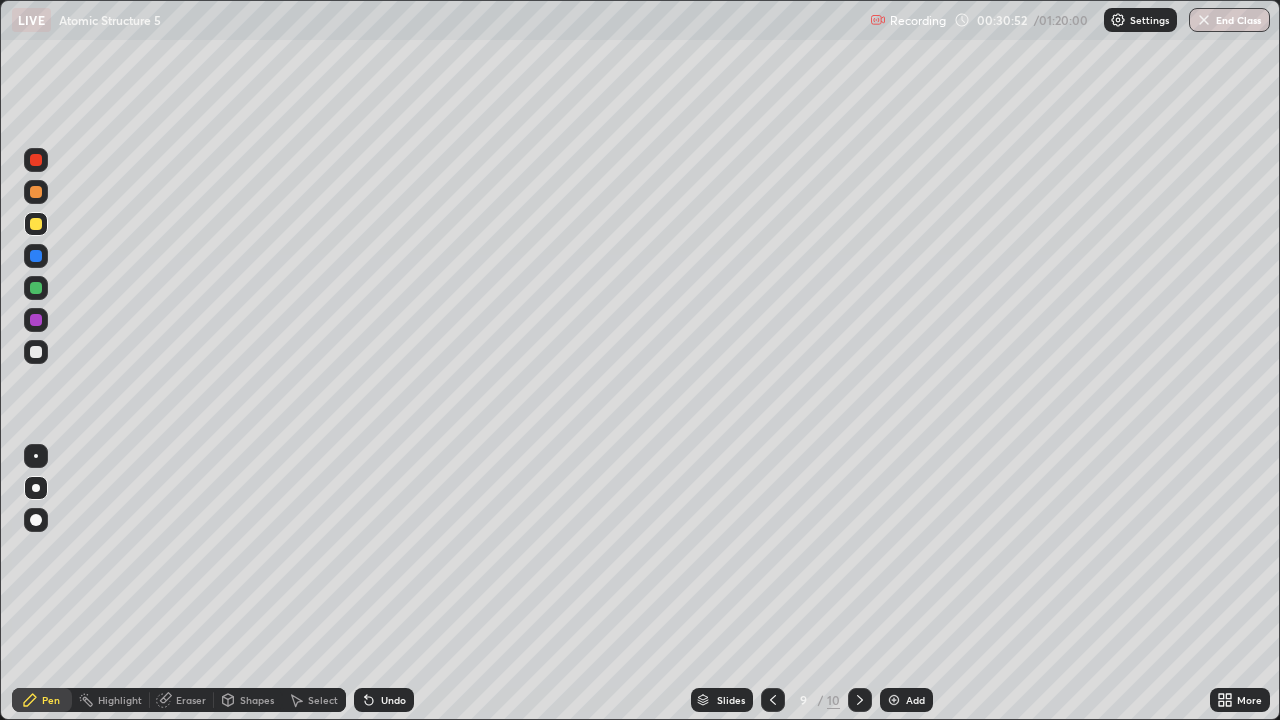 click at bounding box center (860, 700) 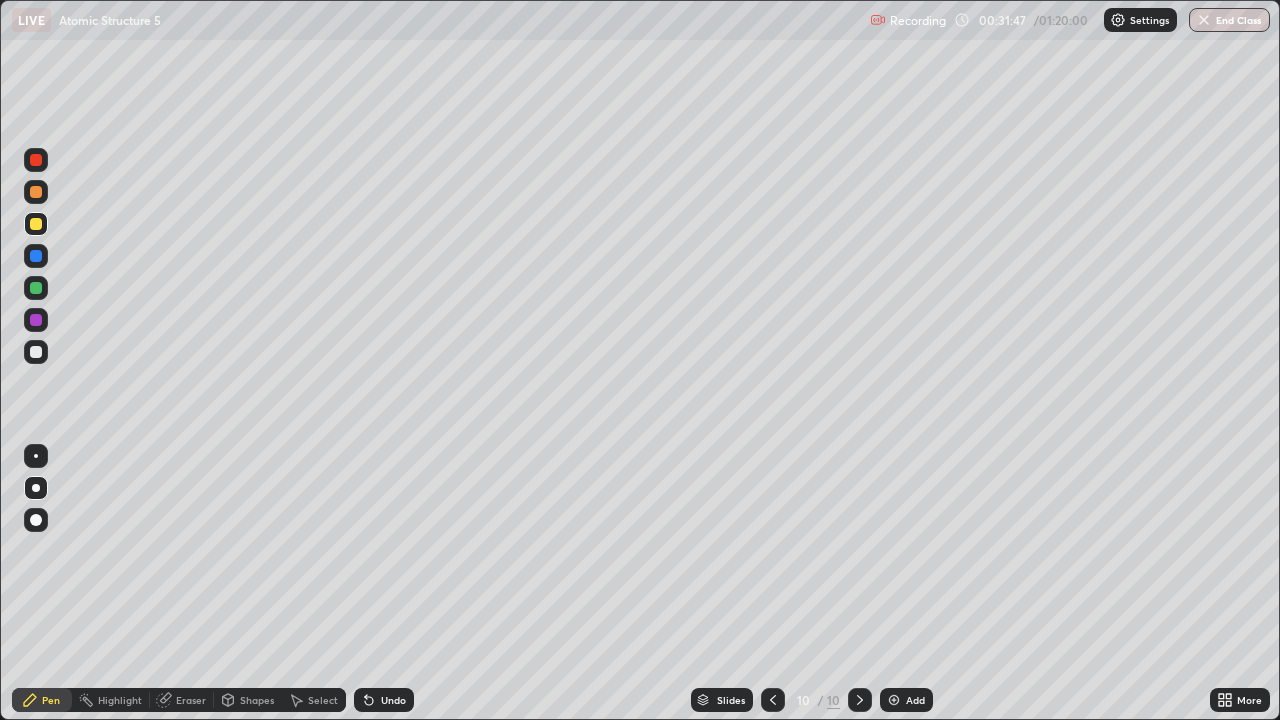 click on "Undo" at bounding box center [393, 700] 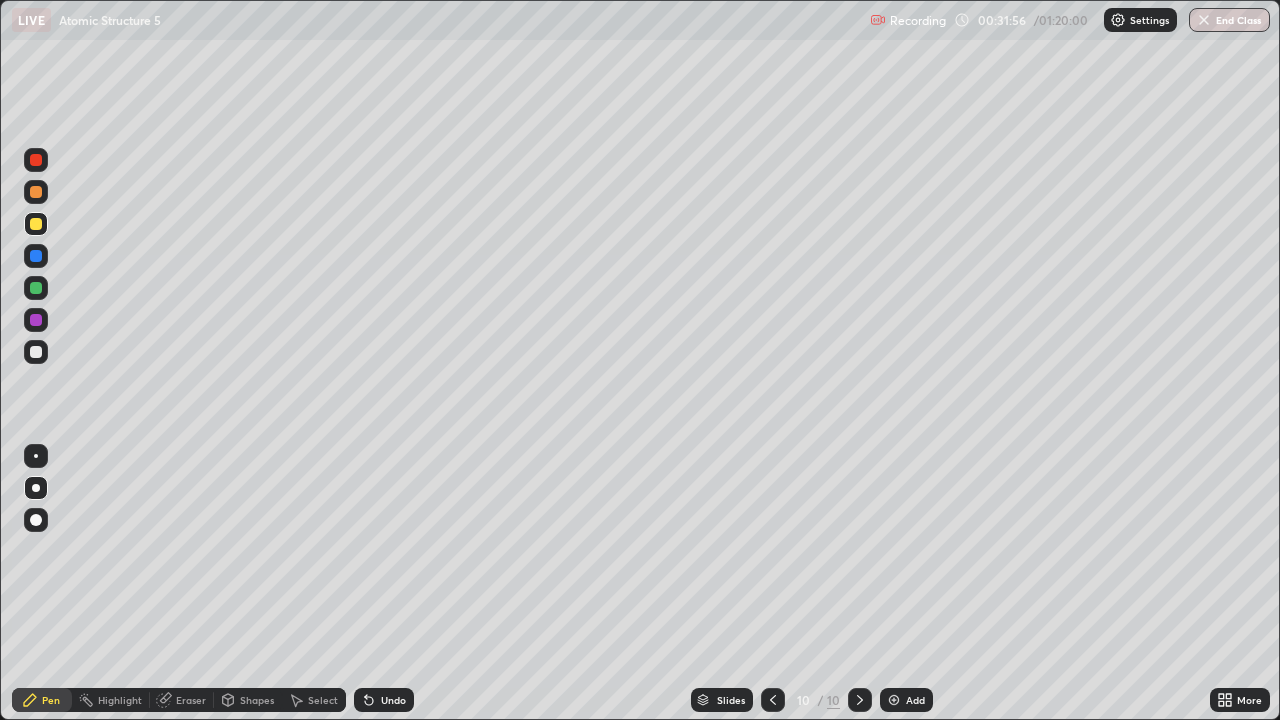click on "Undo" at bounding box center [393, 700] 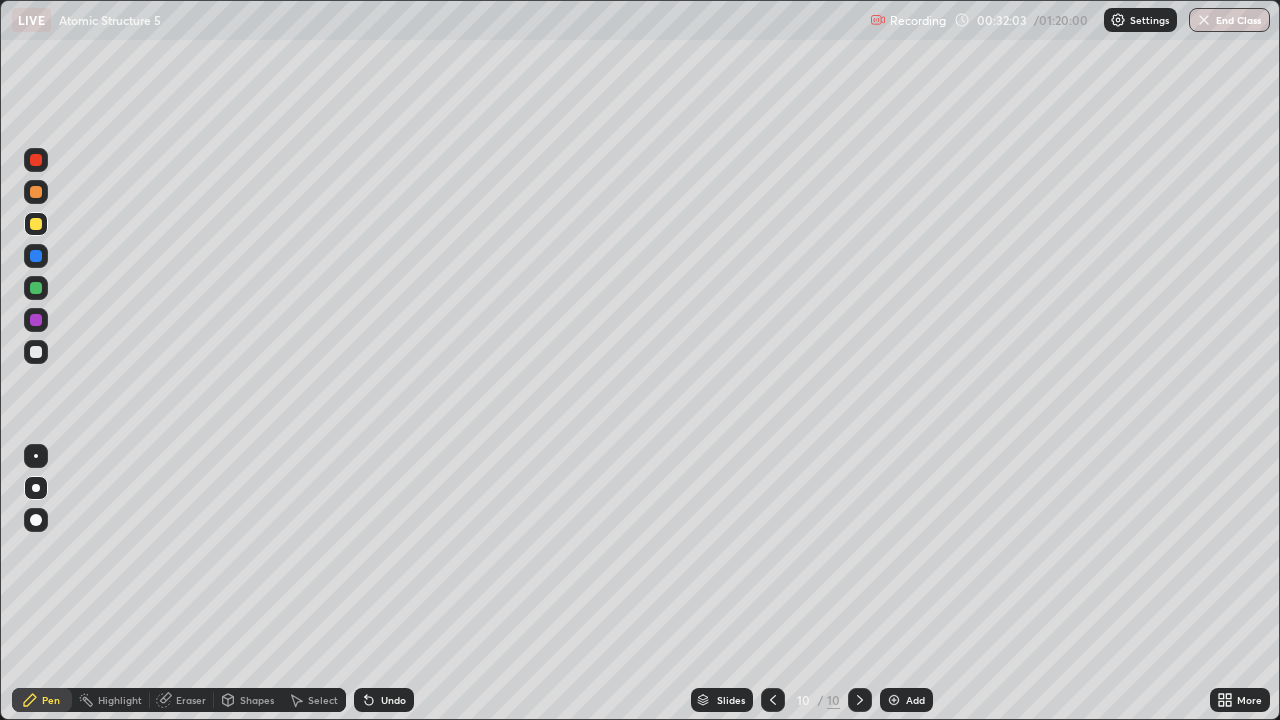 click on "Eraser" at bounding box center [191, 700] 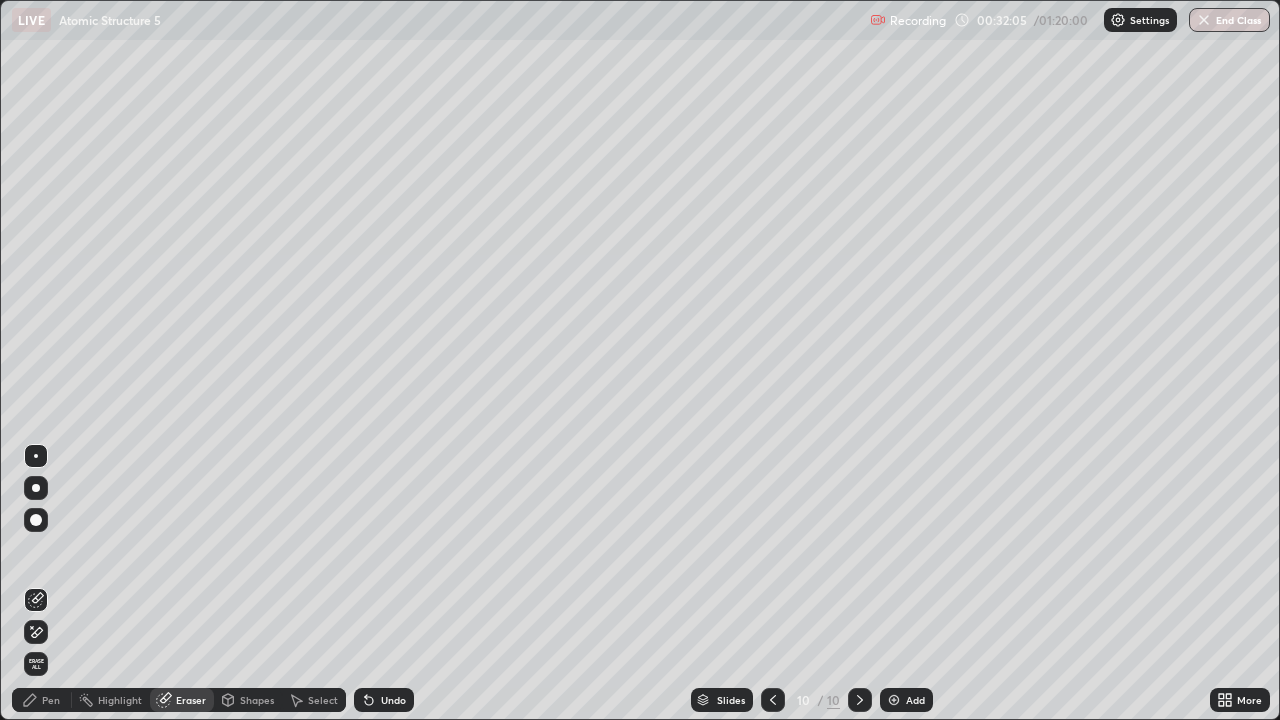 click on "Pen" at bounding box center [42, 700] 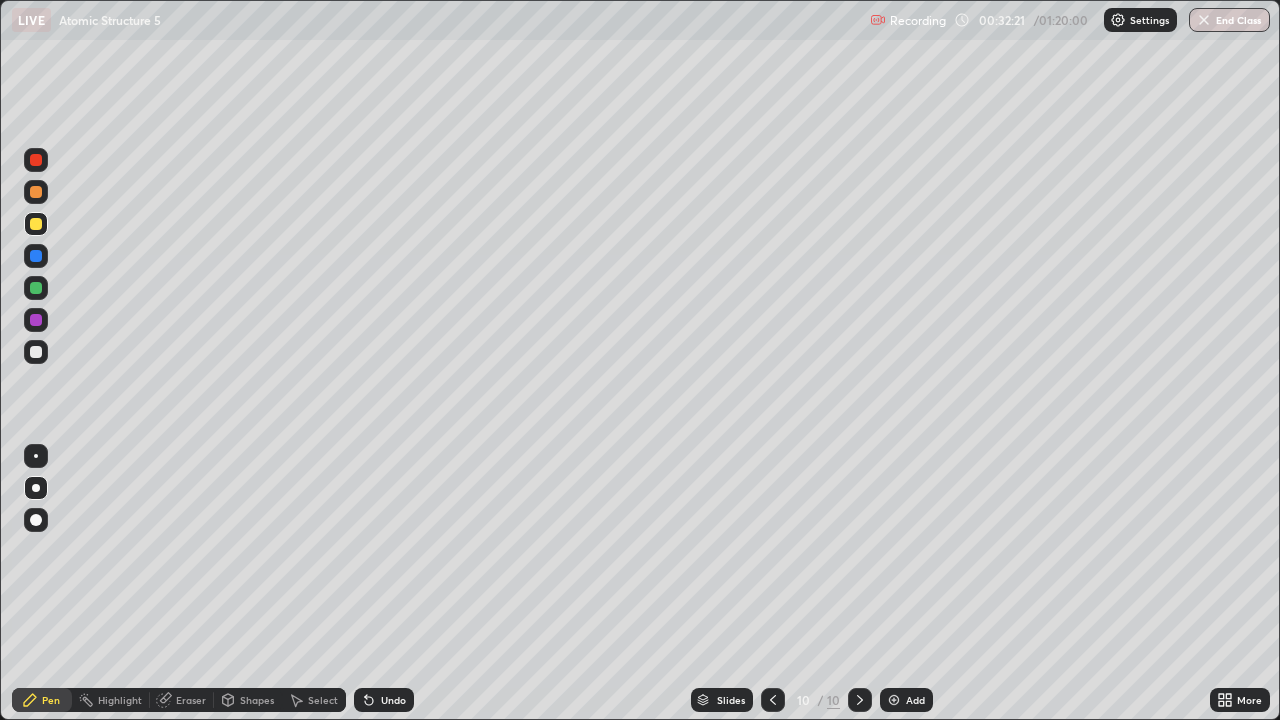 click 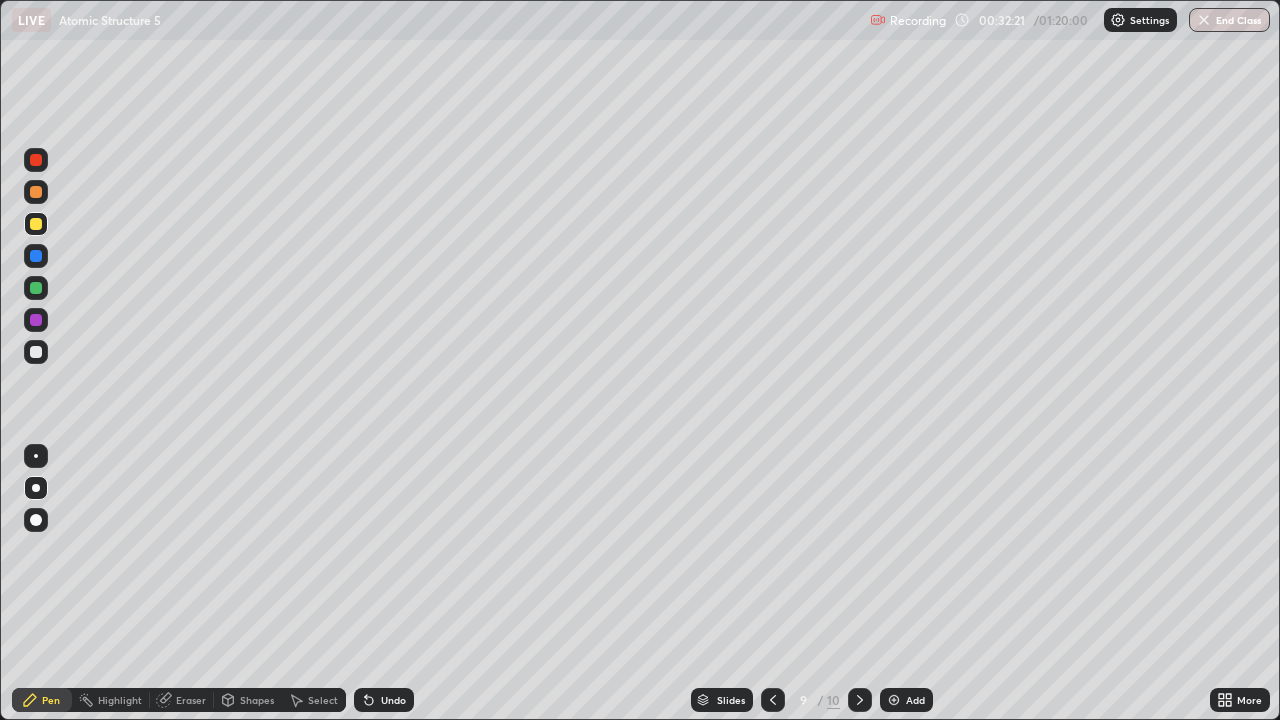 click 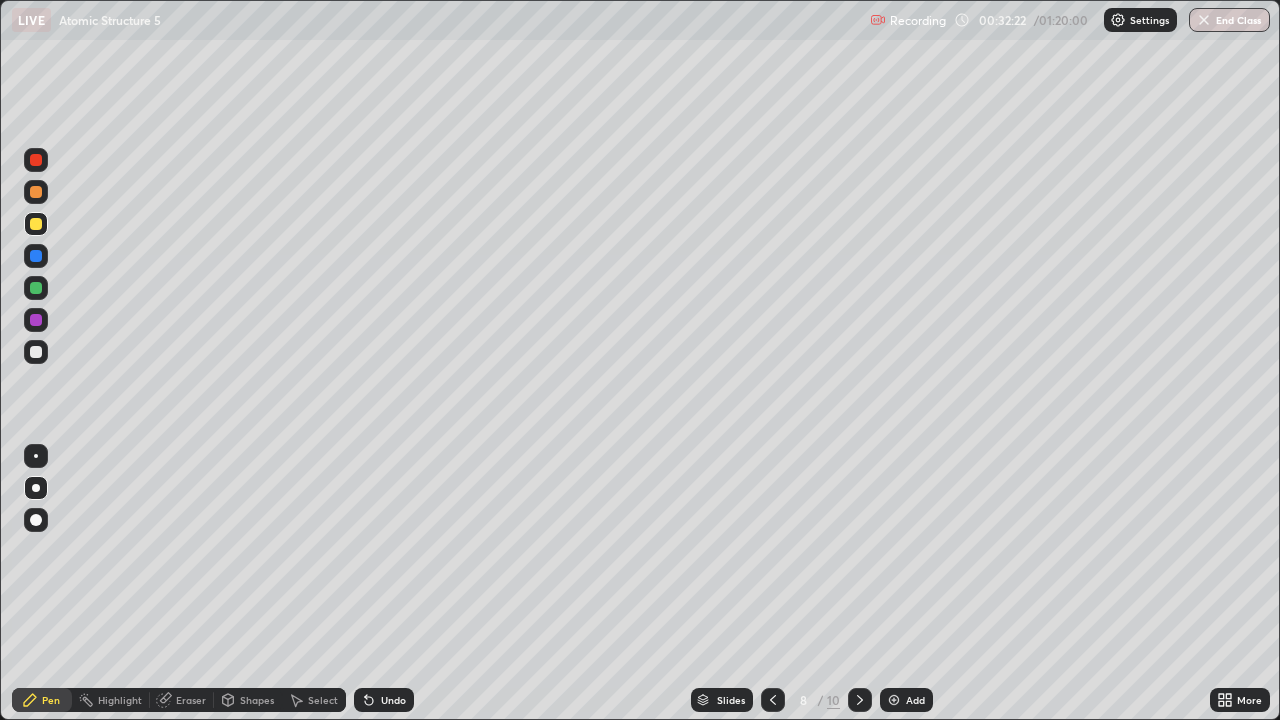 click 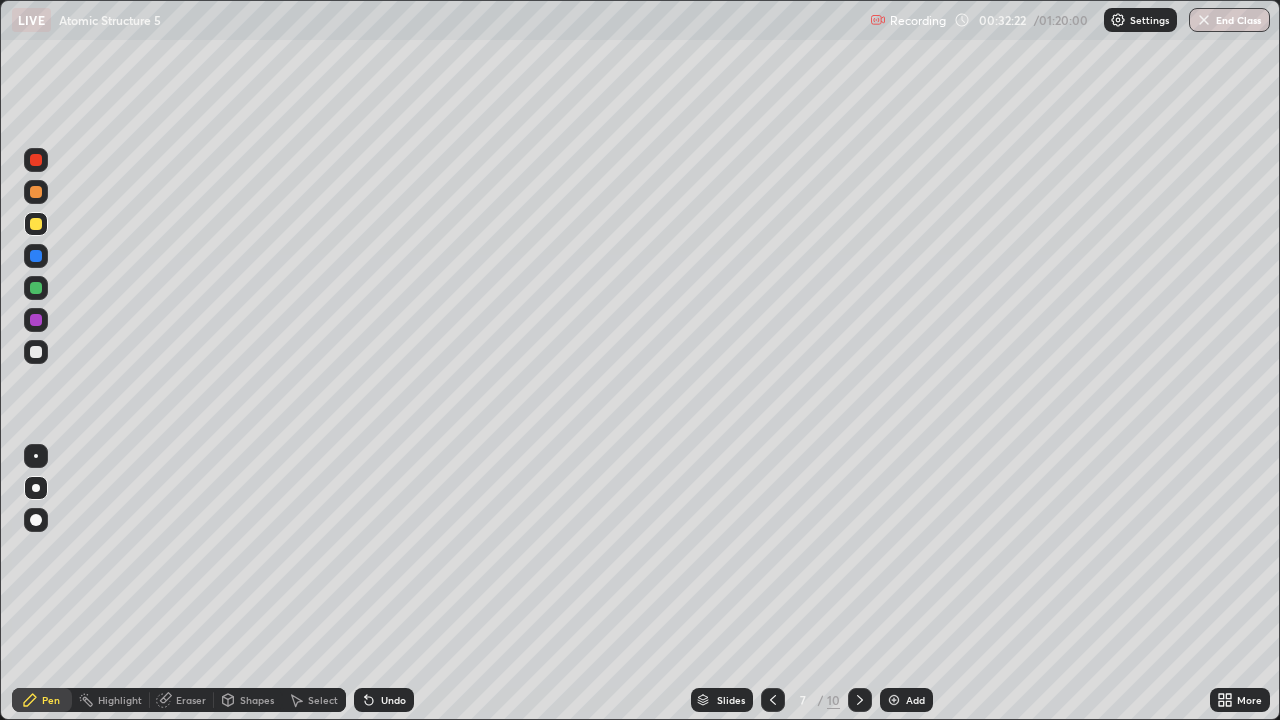 click at bounding box center (773, 700) 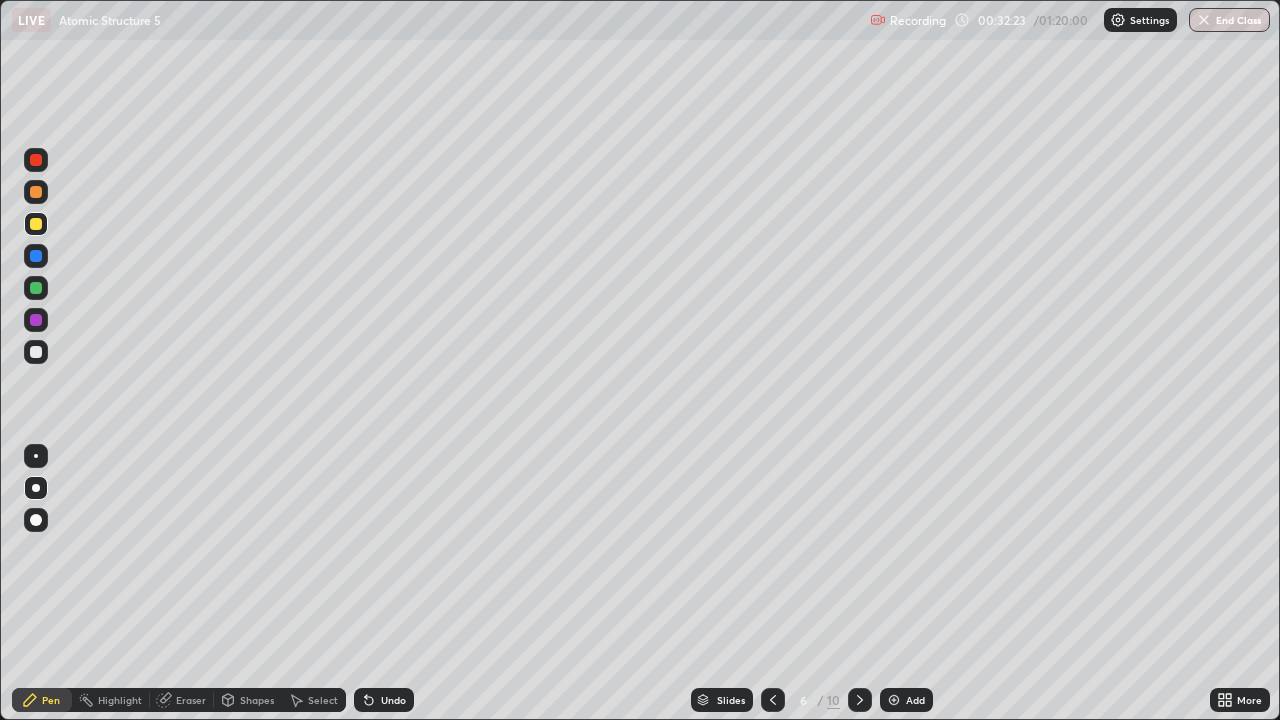 click at bounding box center (773, 700) 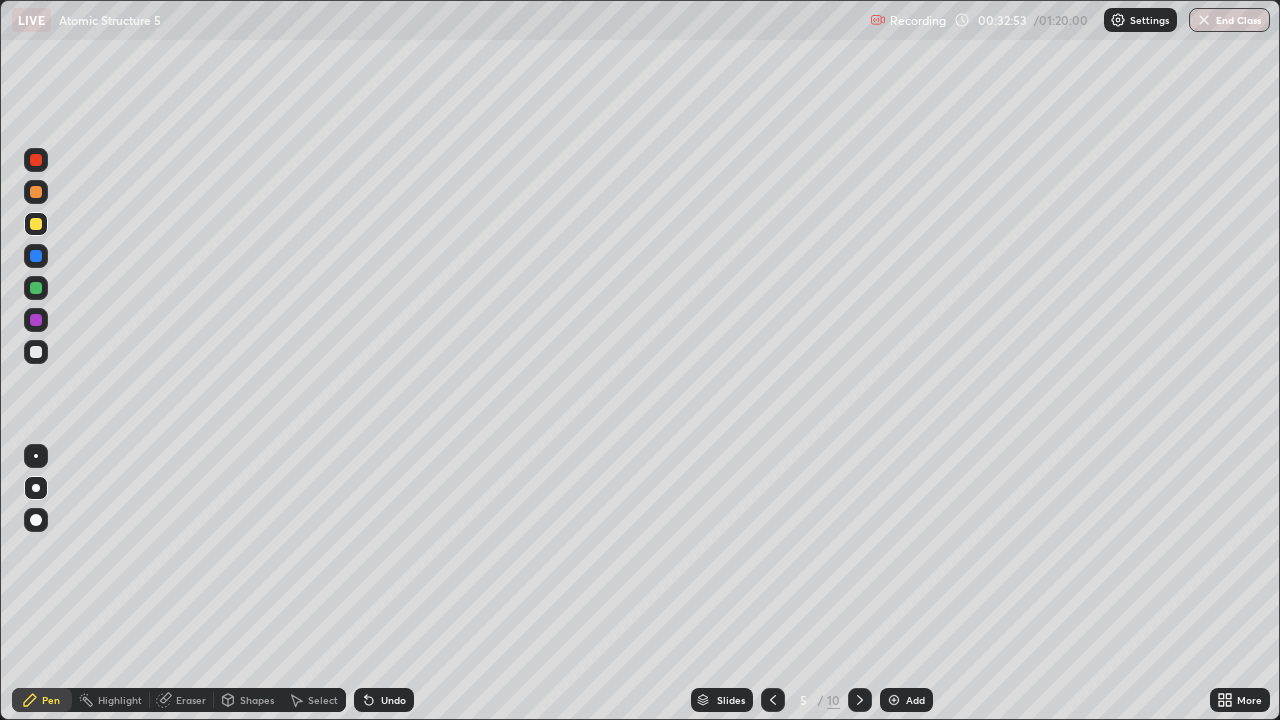 click 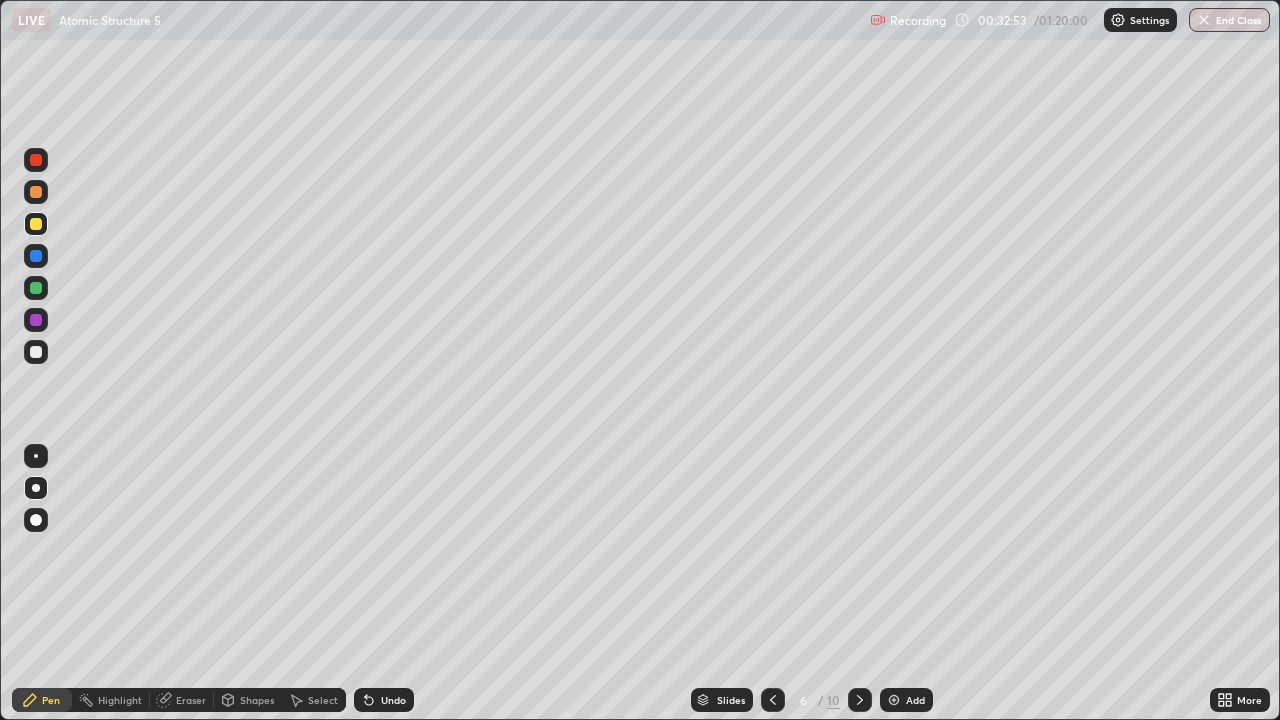 click 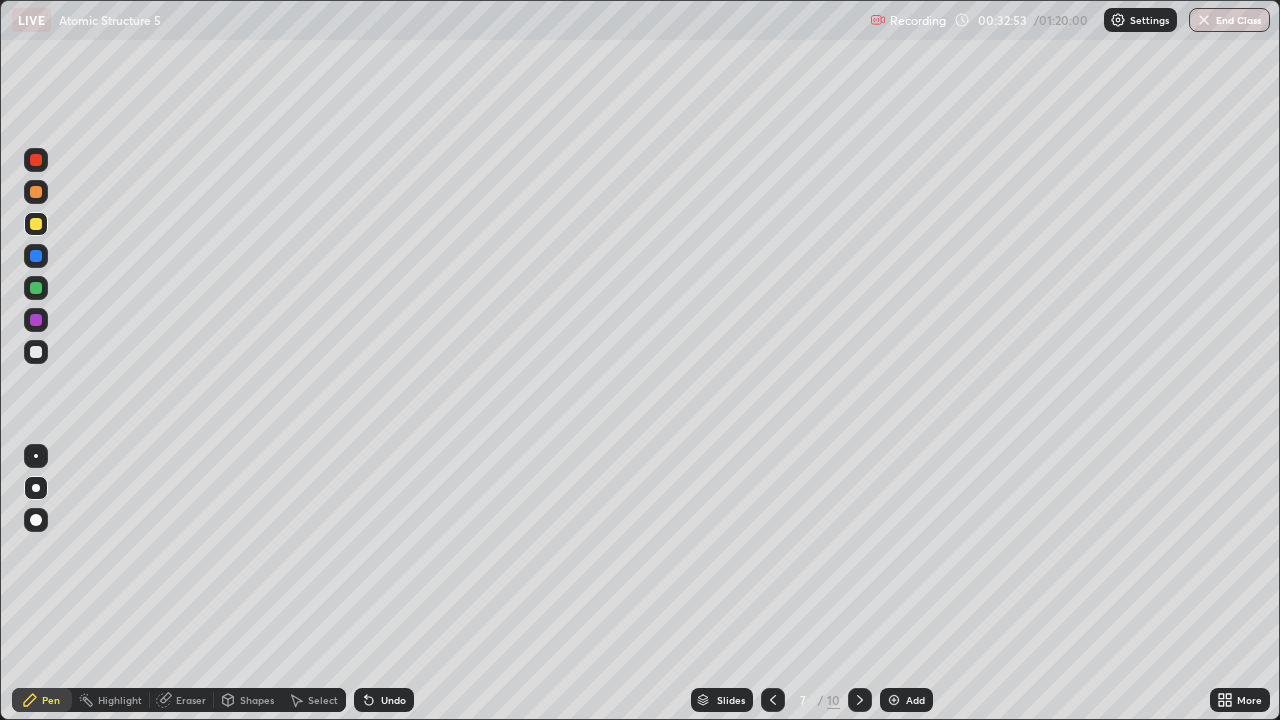click 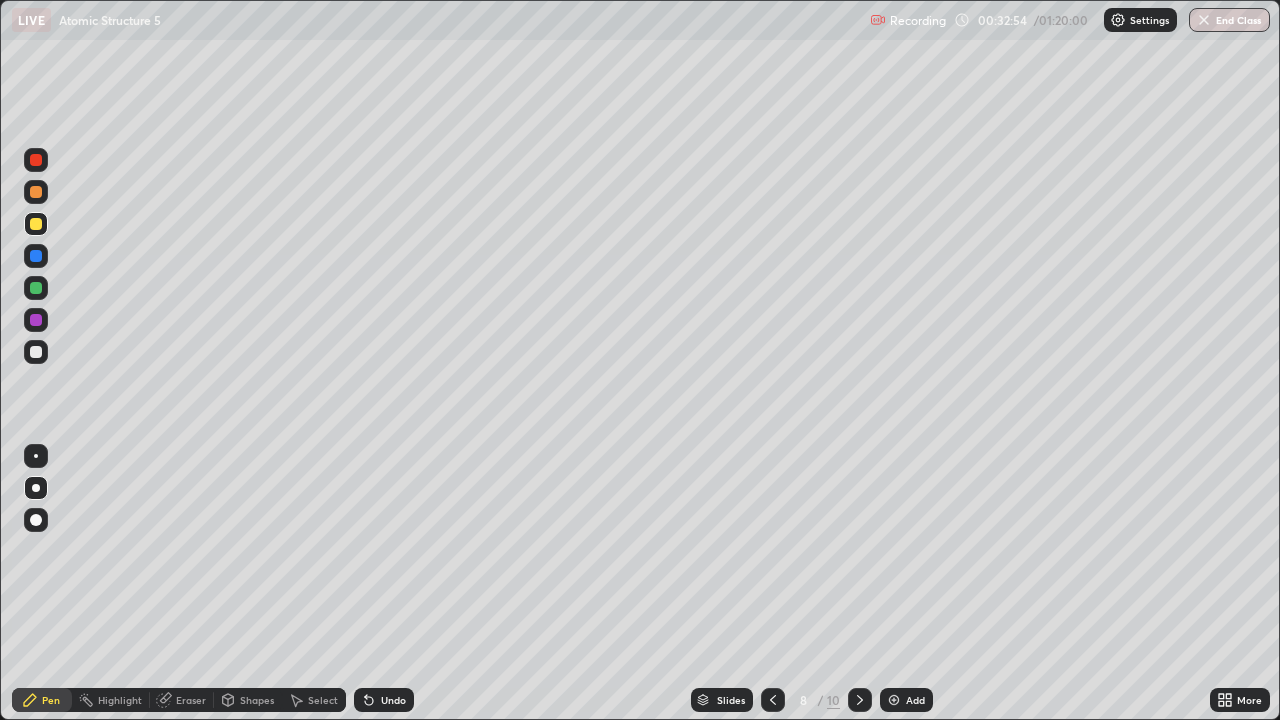 click at bounding box center (860, 700) 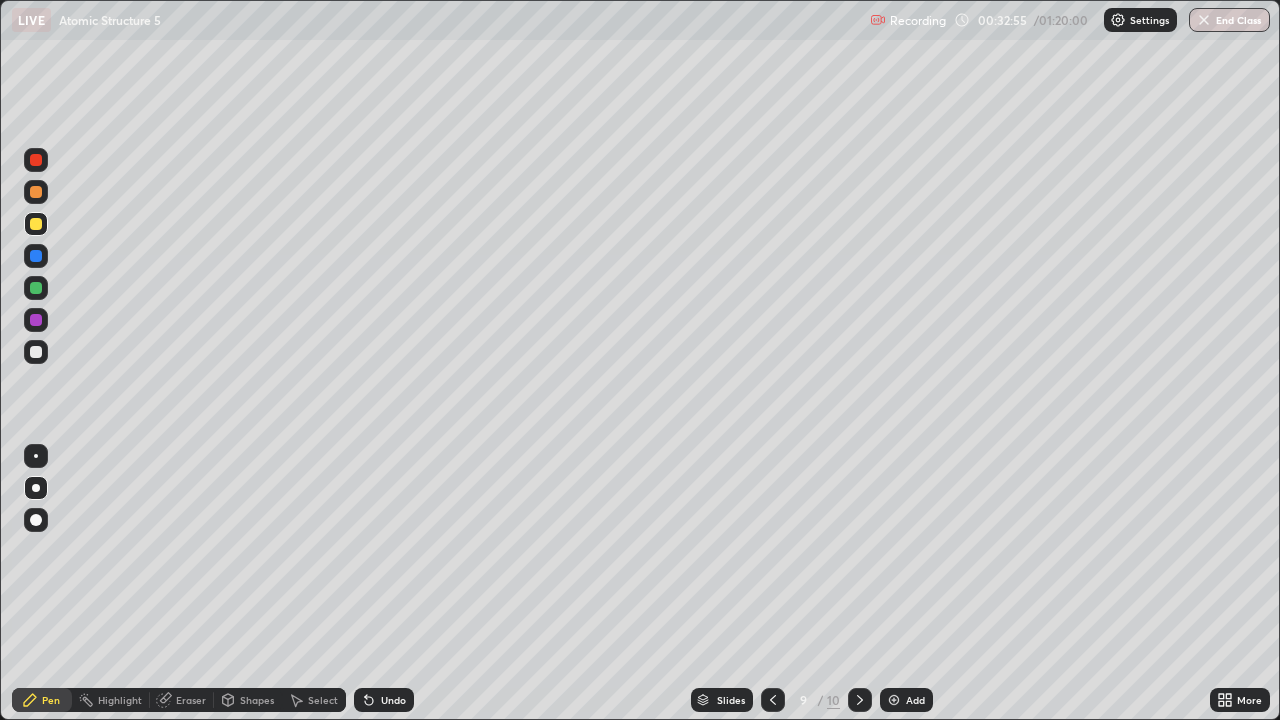 click at bounding box center (860, 700) 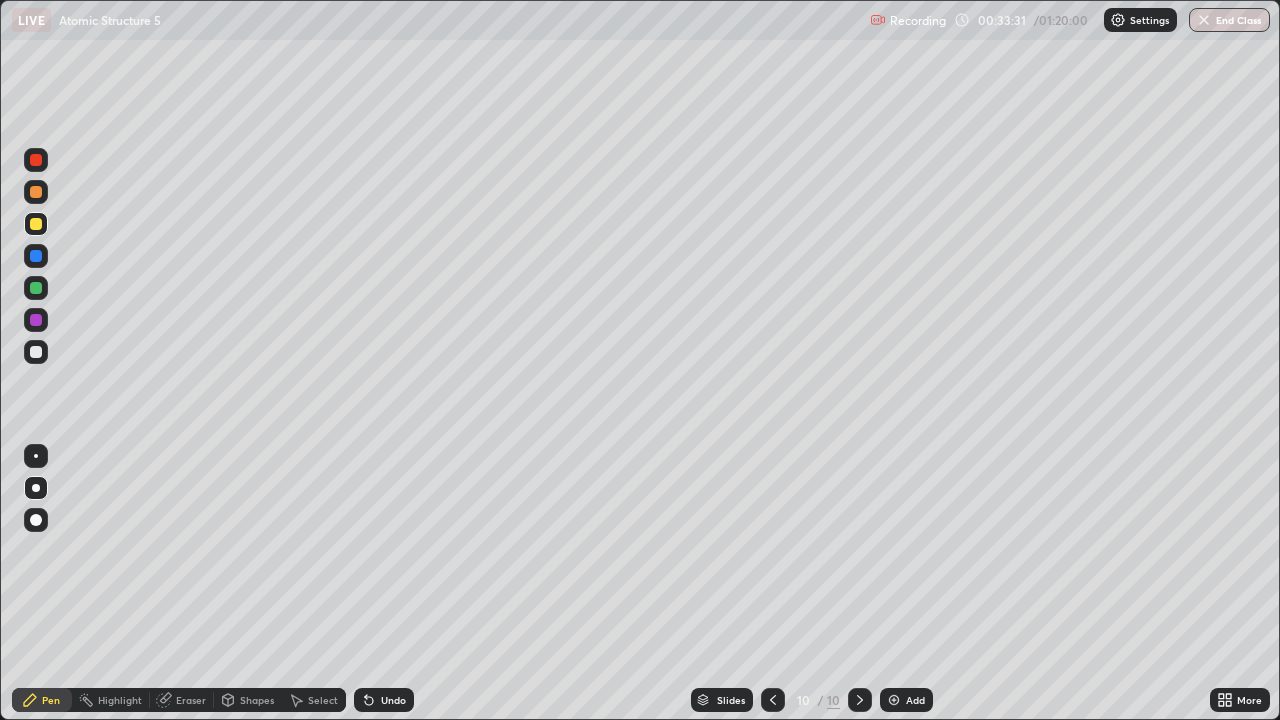 click at bounding box center (36, 352) 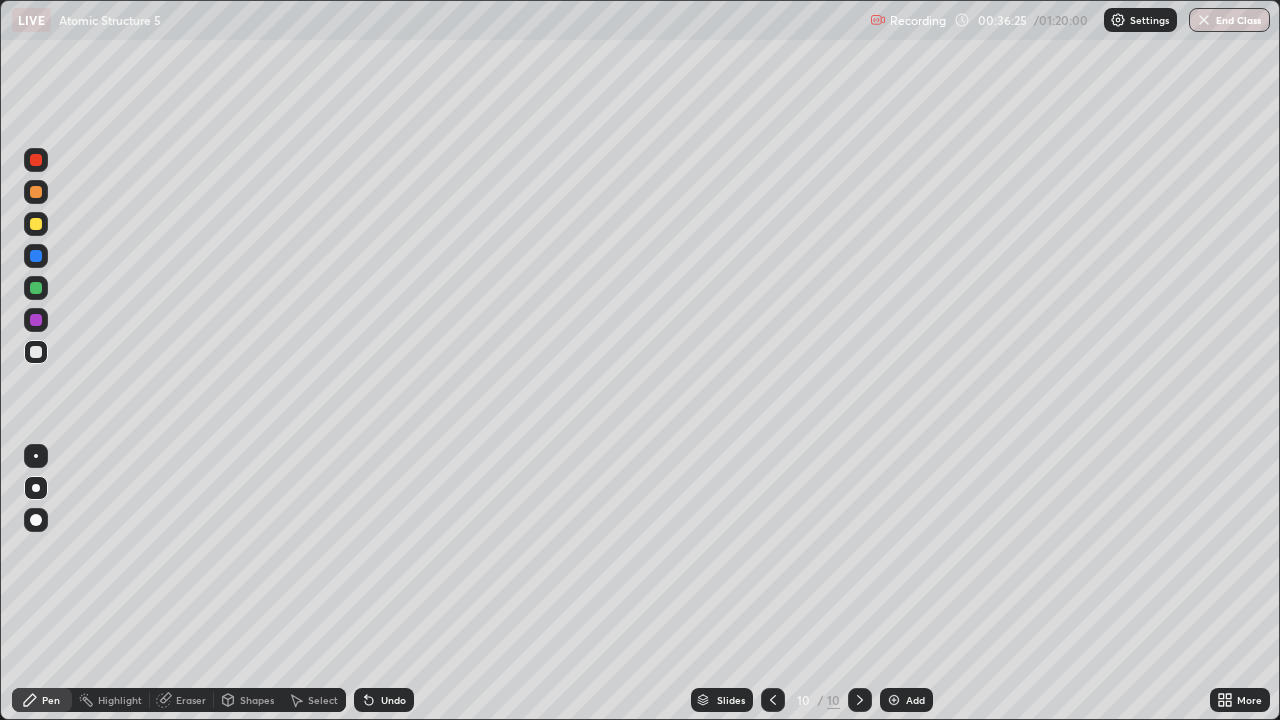 click at bounding box center (894, 700) 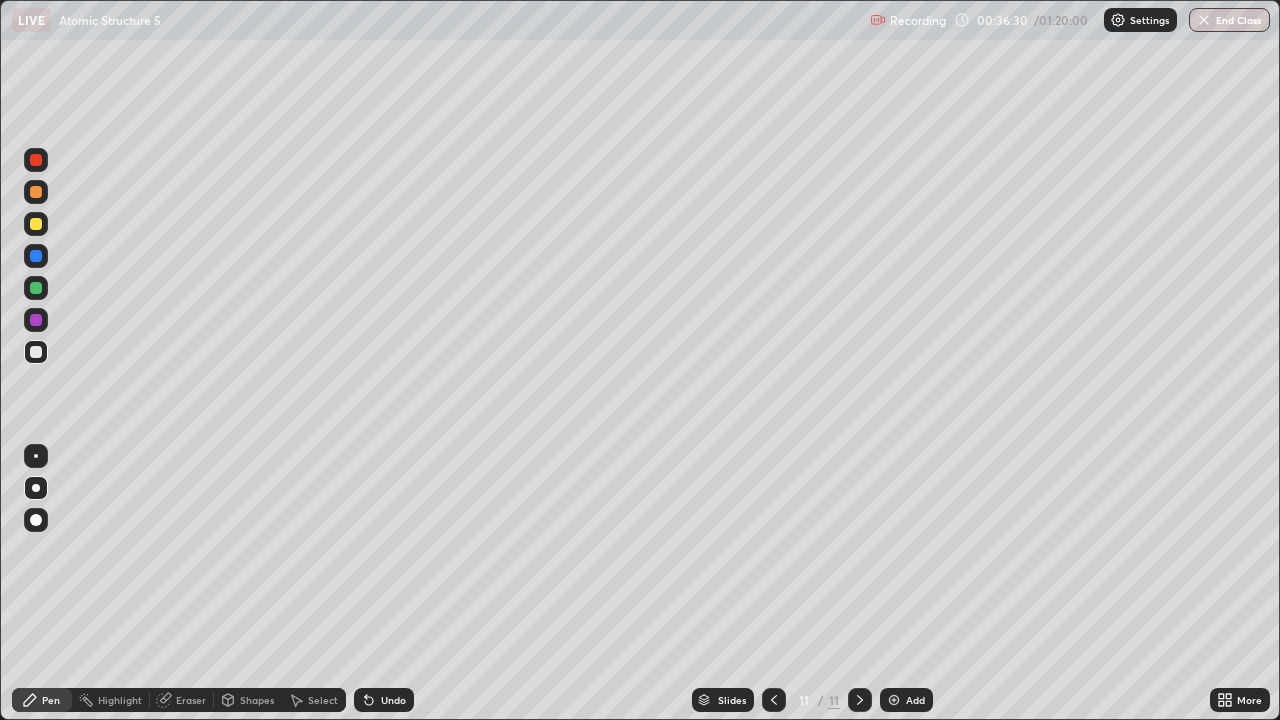 click at bounding box center (36, 224) 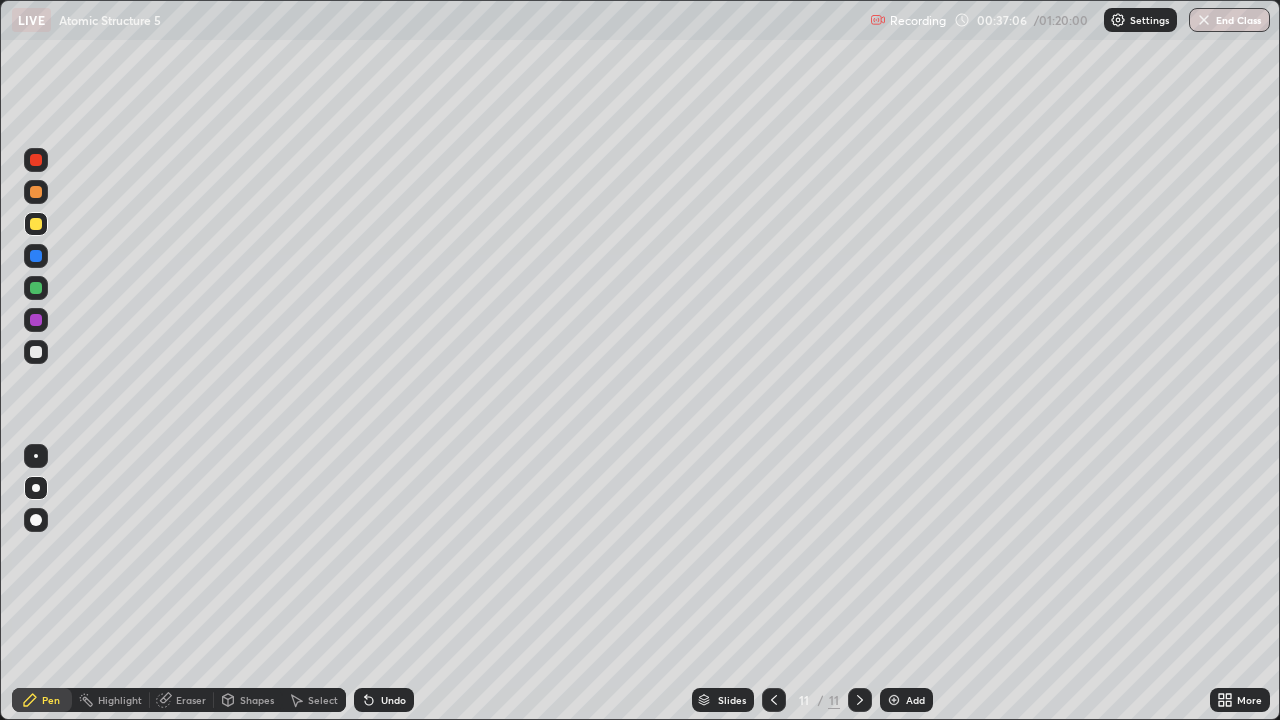 click on "Eraser" at bounding box center [191, 700] 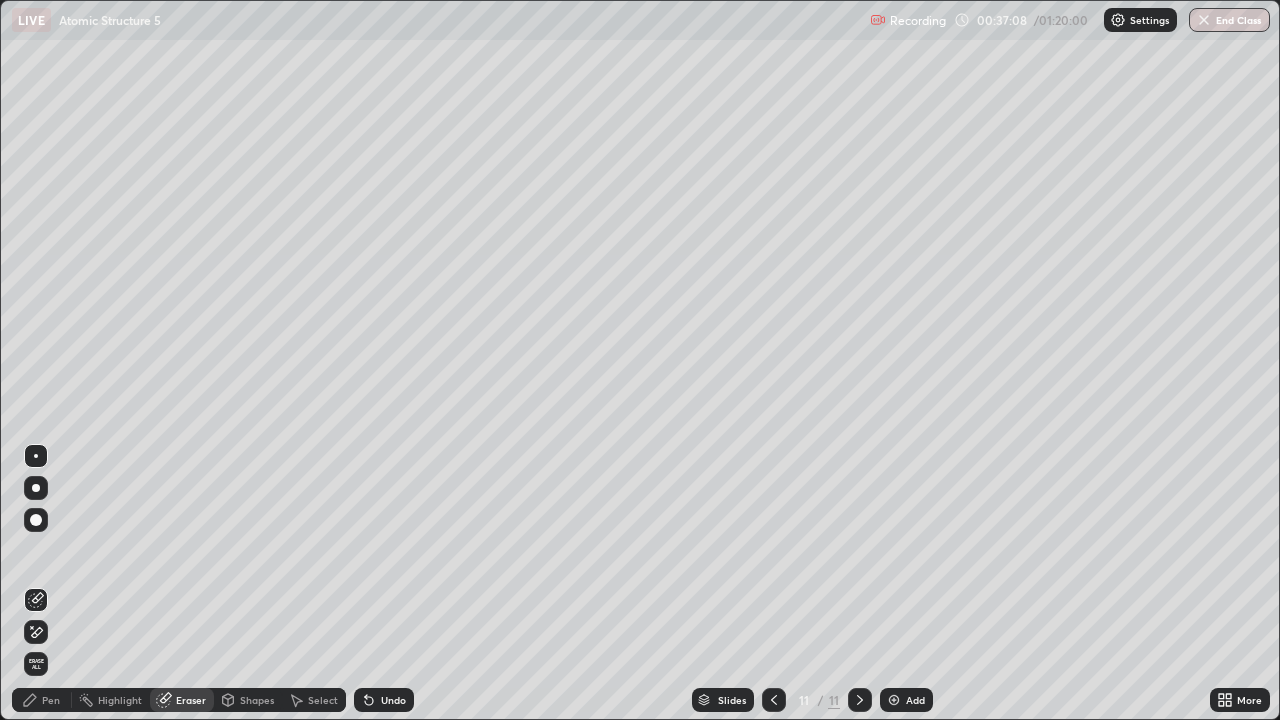 click on "Pen" at bounding box center (42, 700) 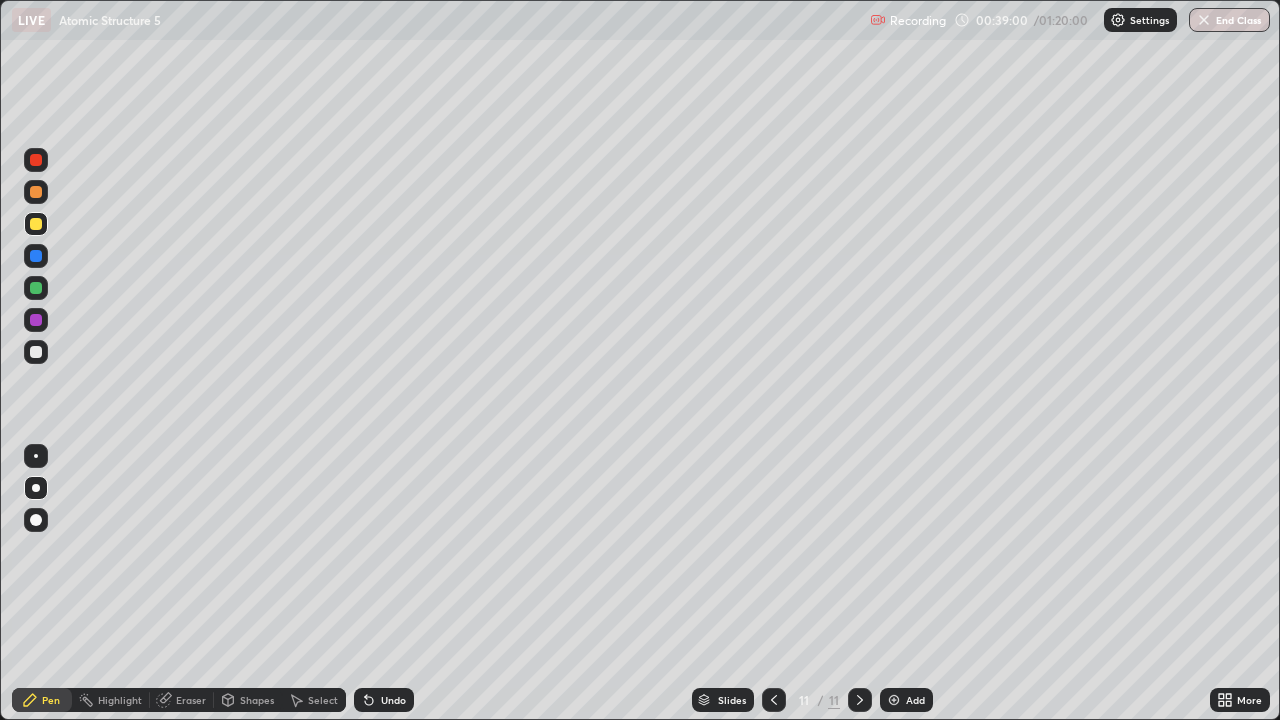 click on "Undo" at bounding box center (384, 700) 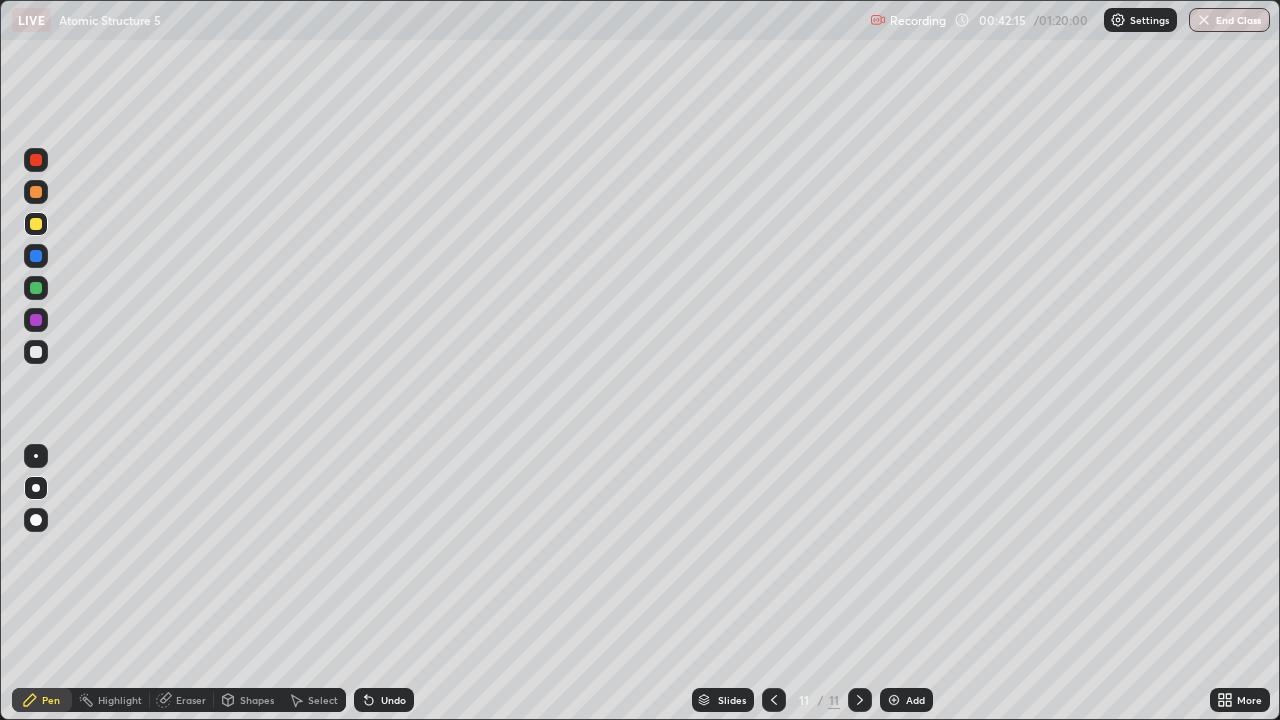 click at bounding box center [894, 700] 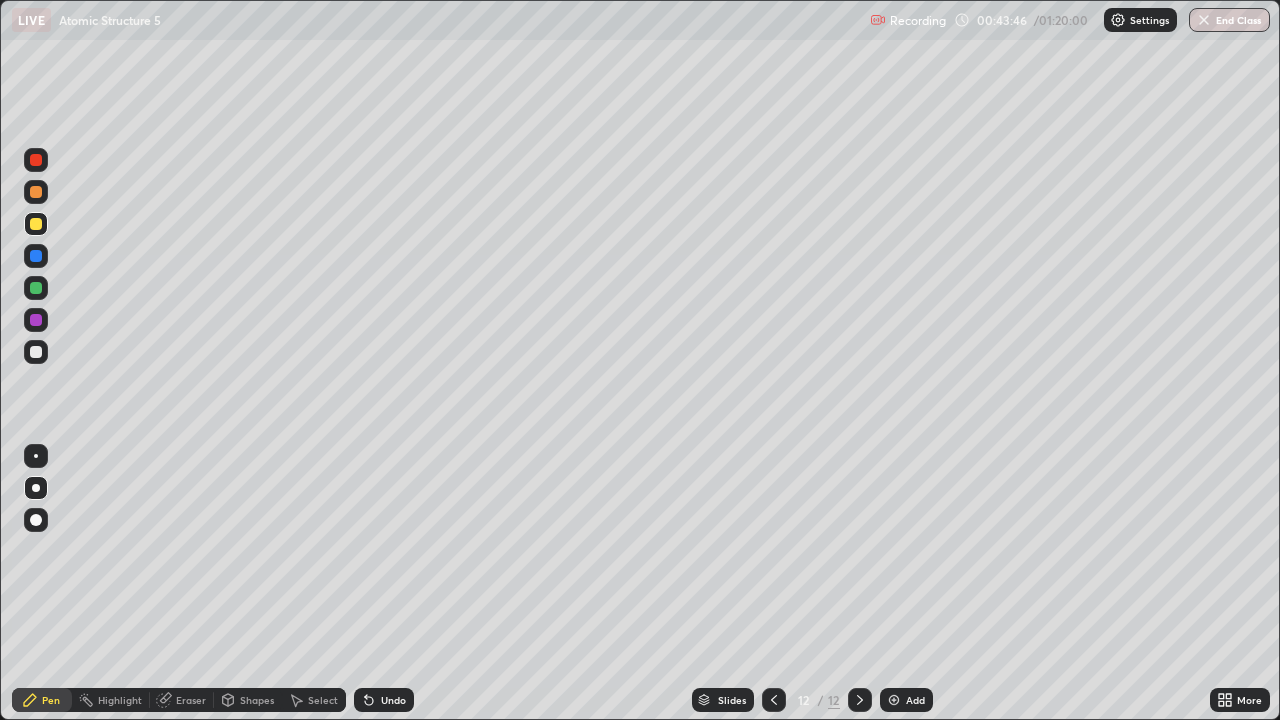 click 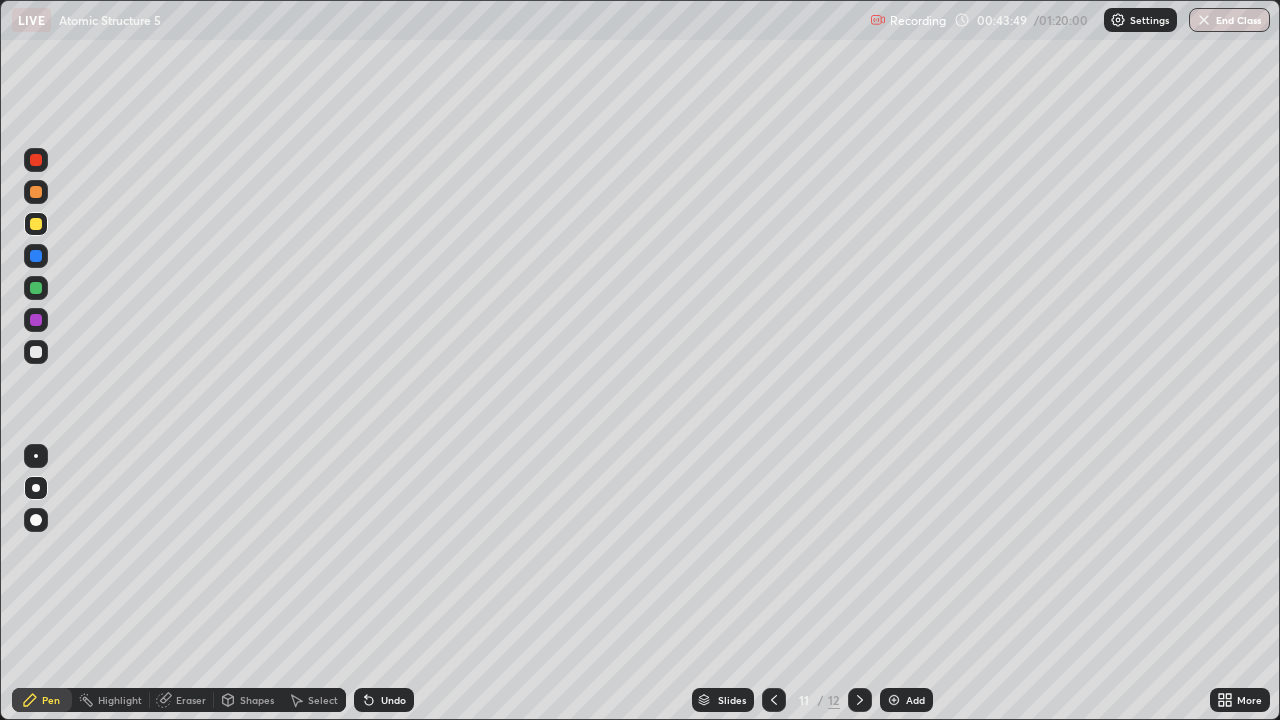 click 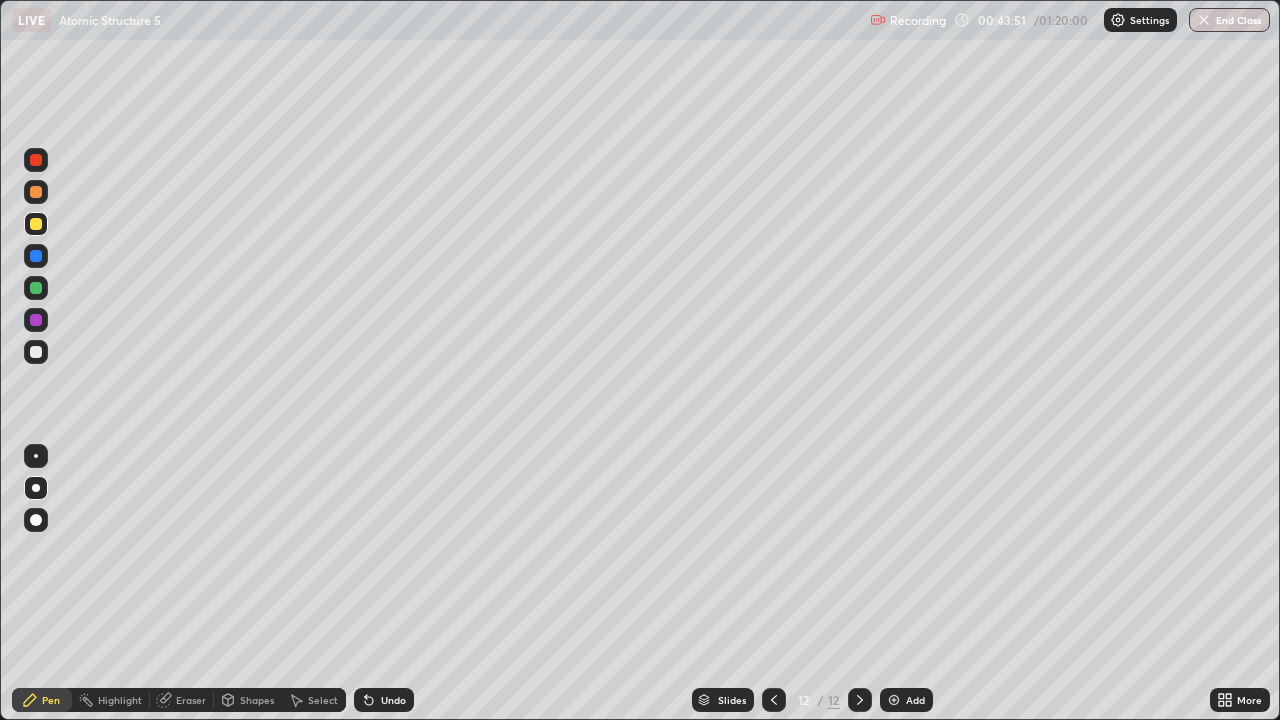 click 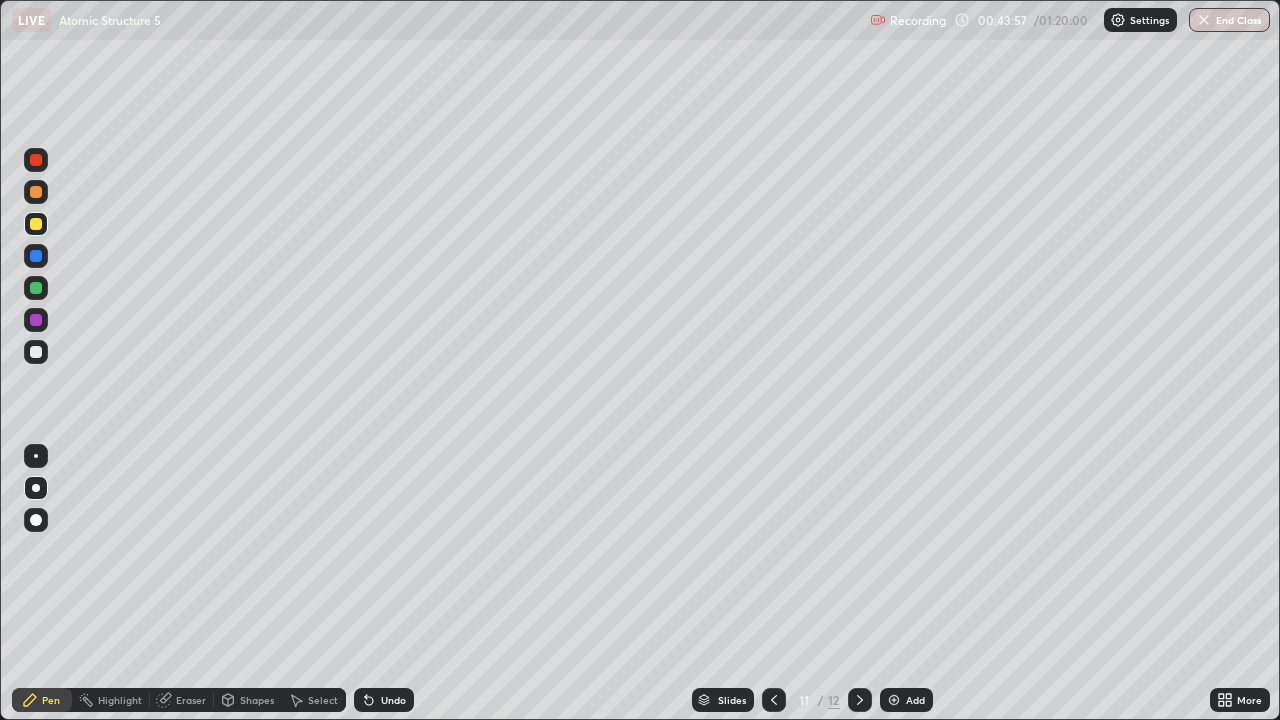 click 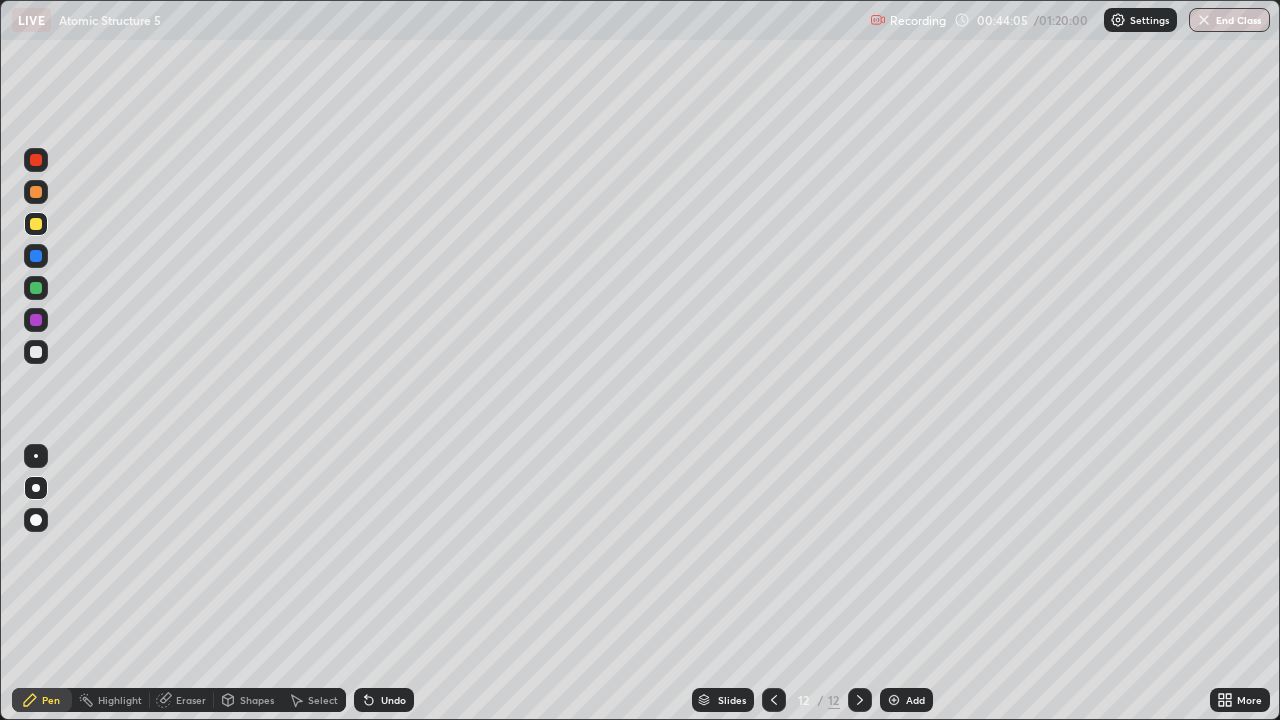 click at bounding box center [894, 700] 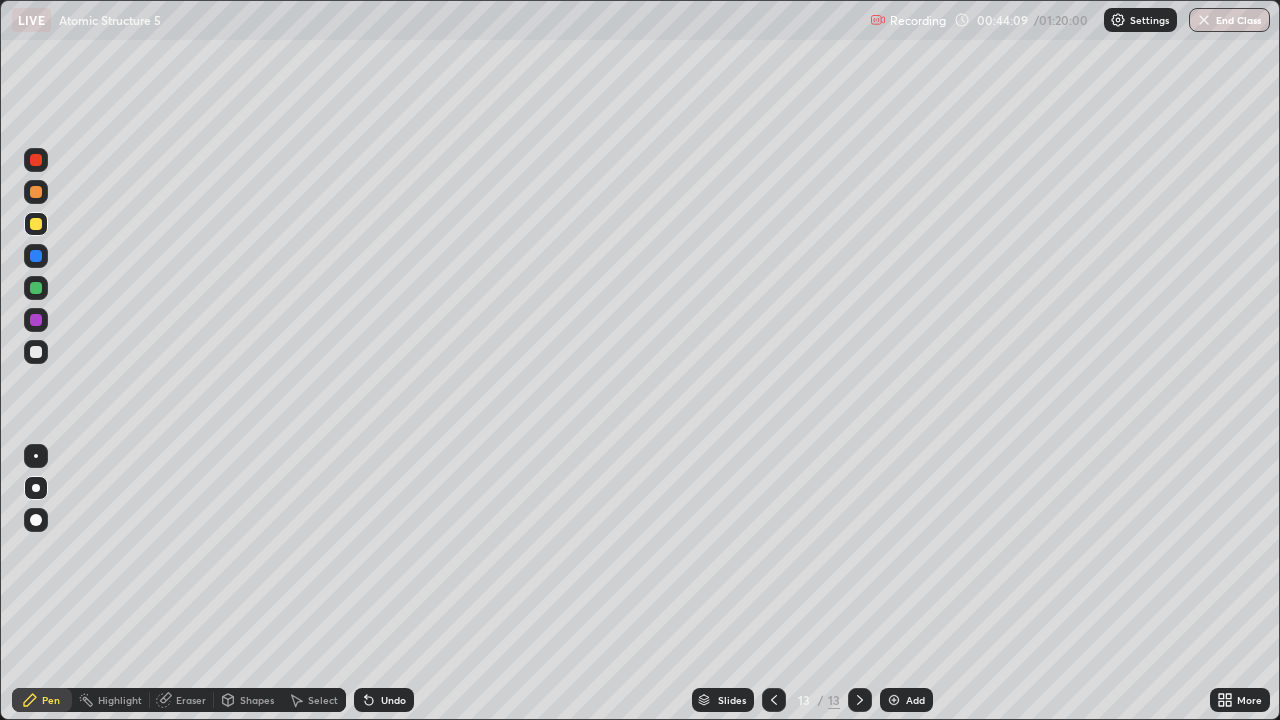 click at bounding box center [36, 352] 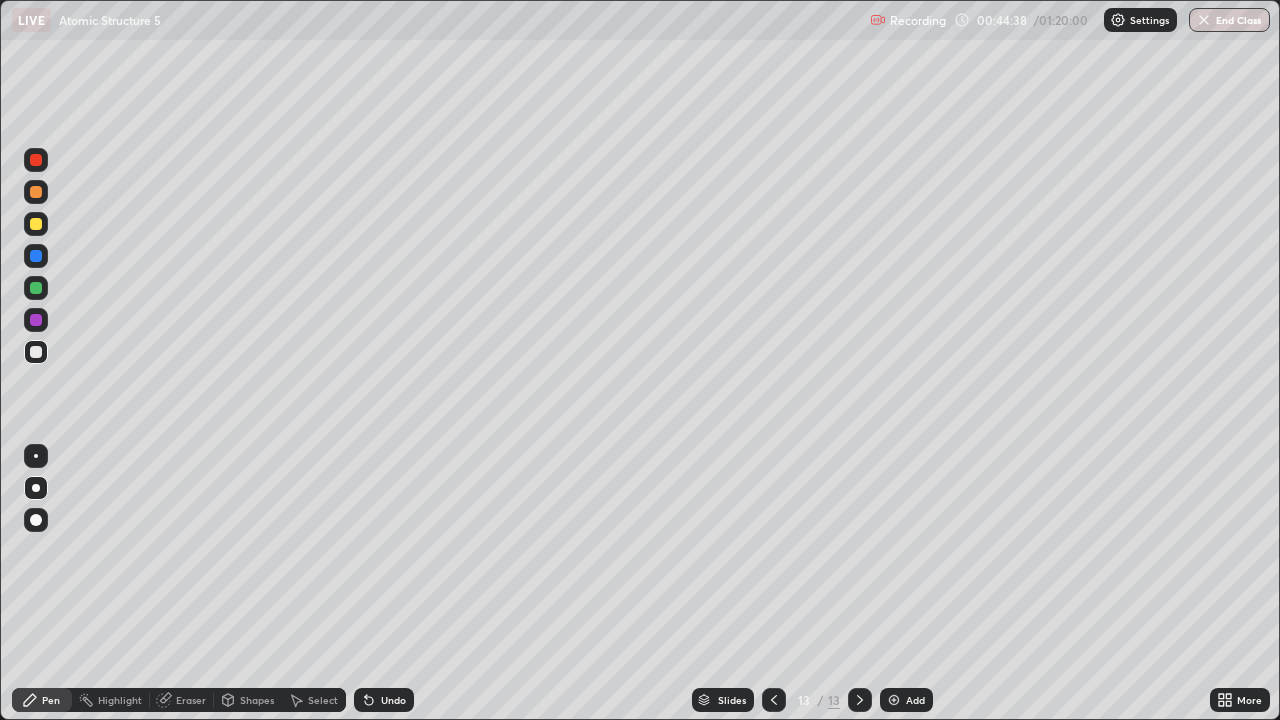click on "Eraser" at bounding box center [191, 700] 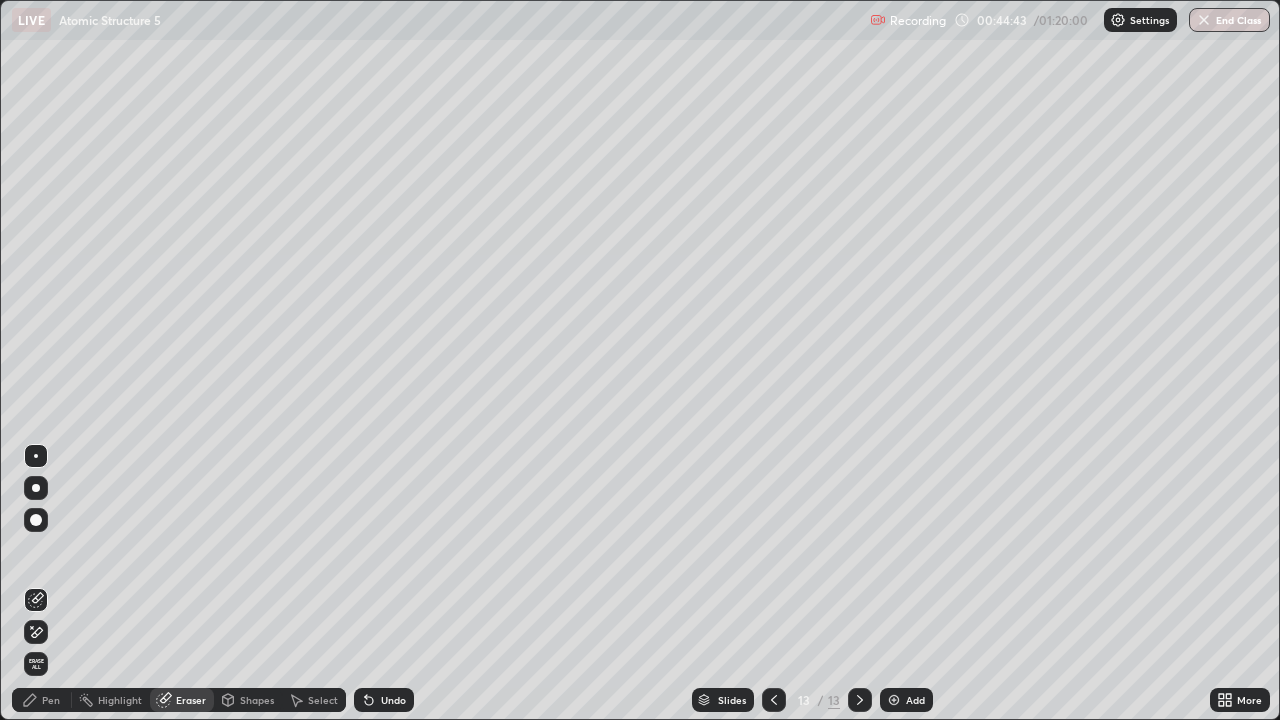 click on "Pen" at bounding box center (51, 700) 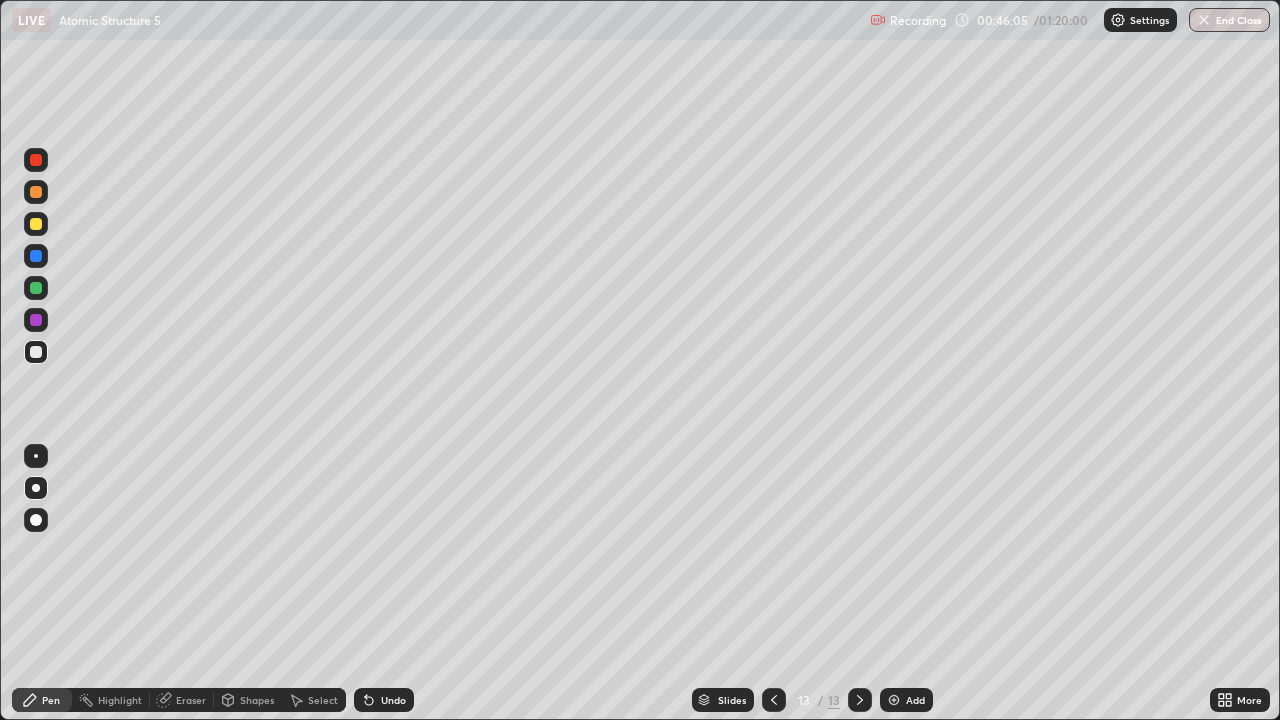 click on "Eraser" at bounding box center (191, 700) 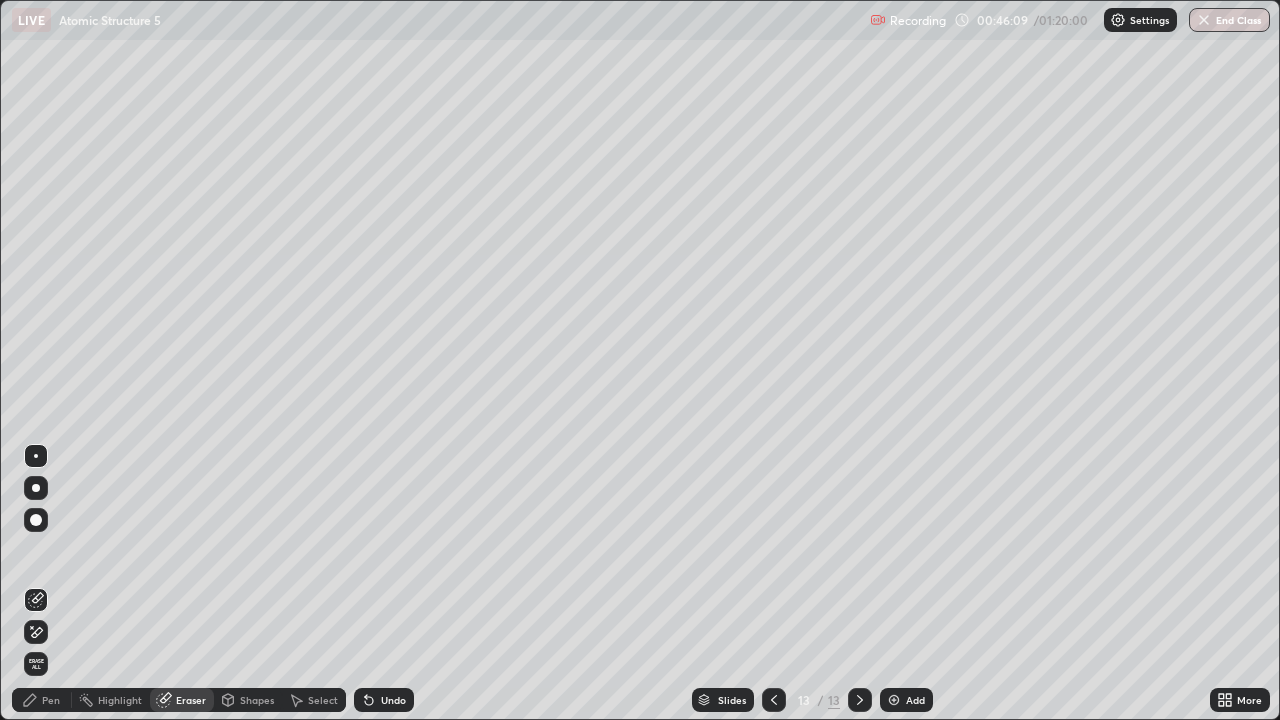 click on "Pen" at bounding box center (51, 700) 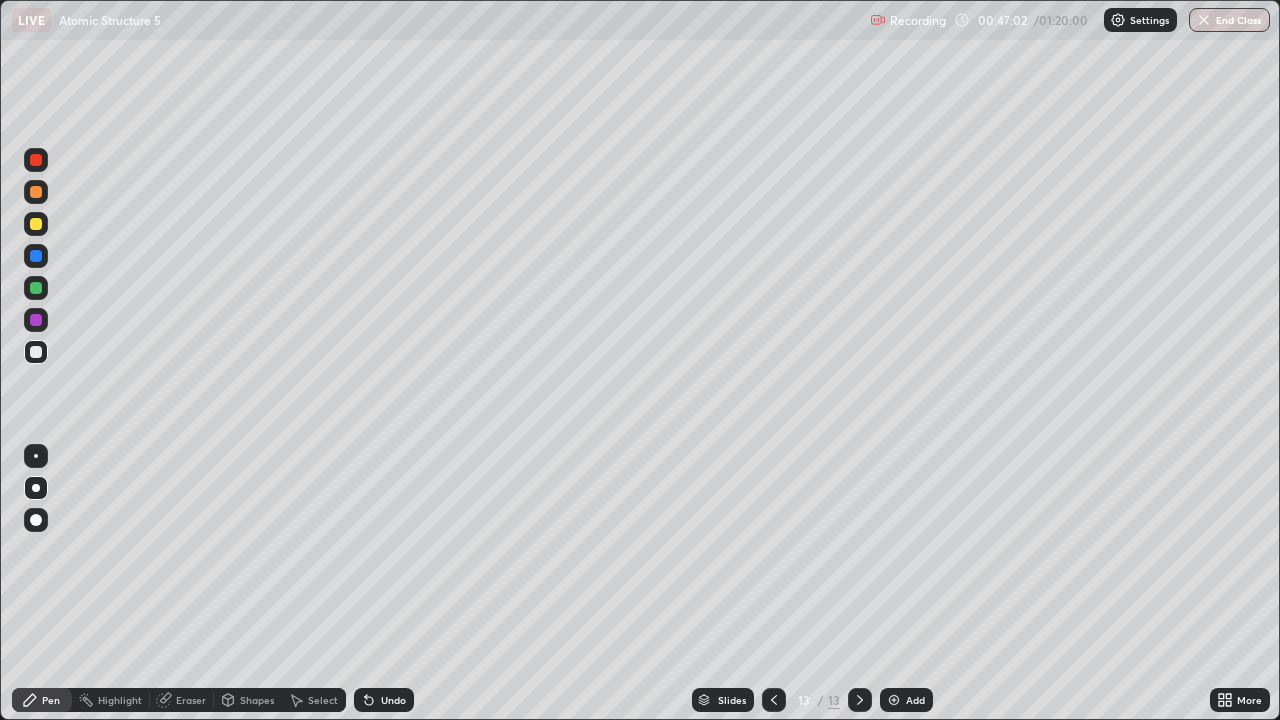 click at bounding box center (894, 700) 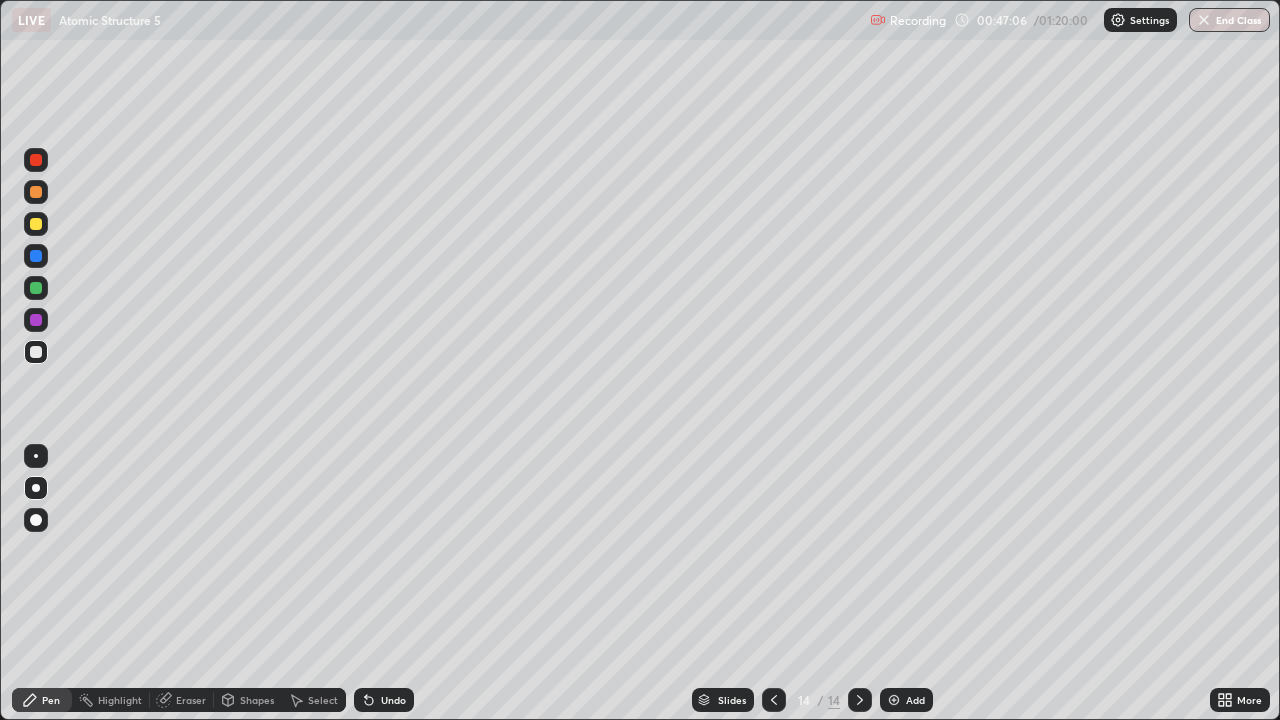 click at bounding box center (36, 224) 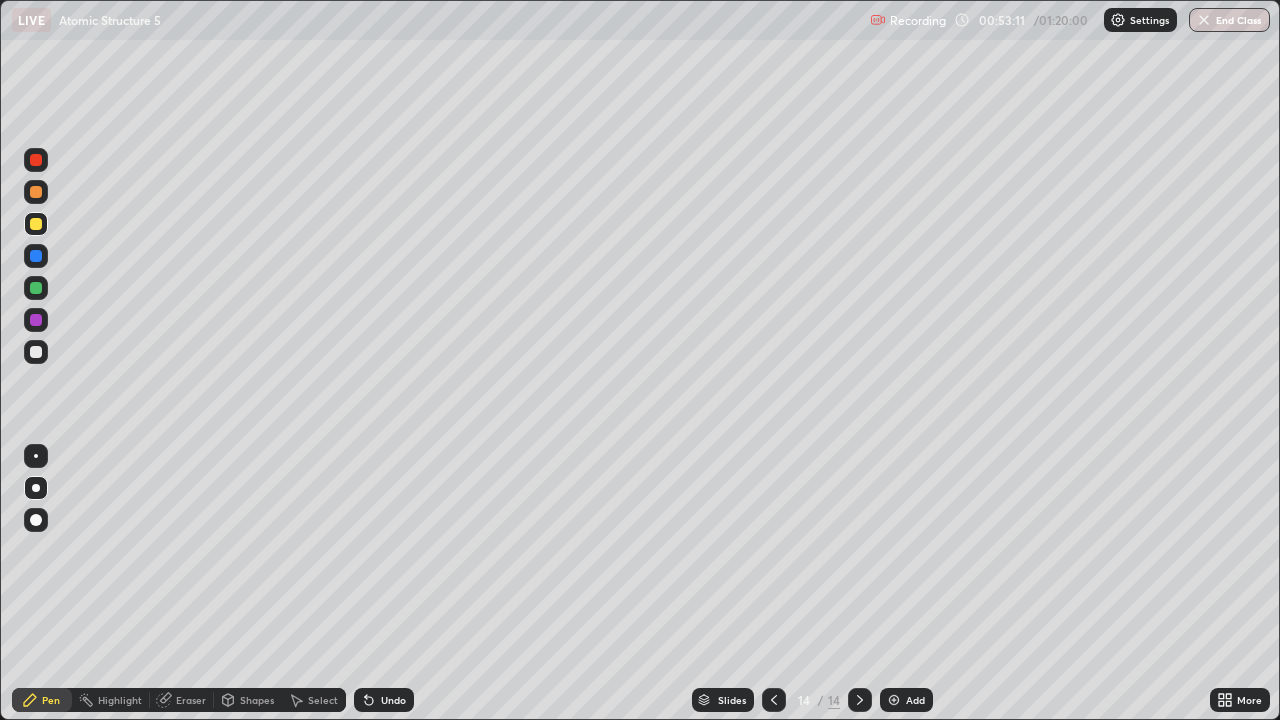 click at bounding box center [894, 700] 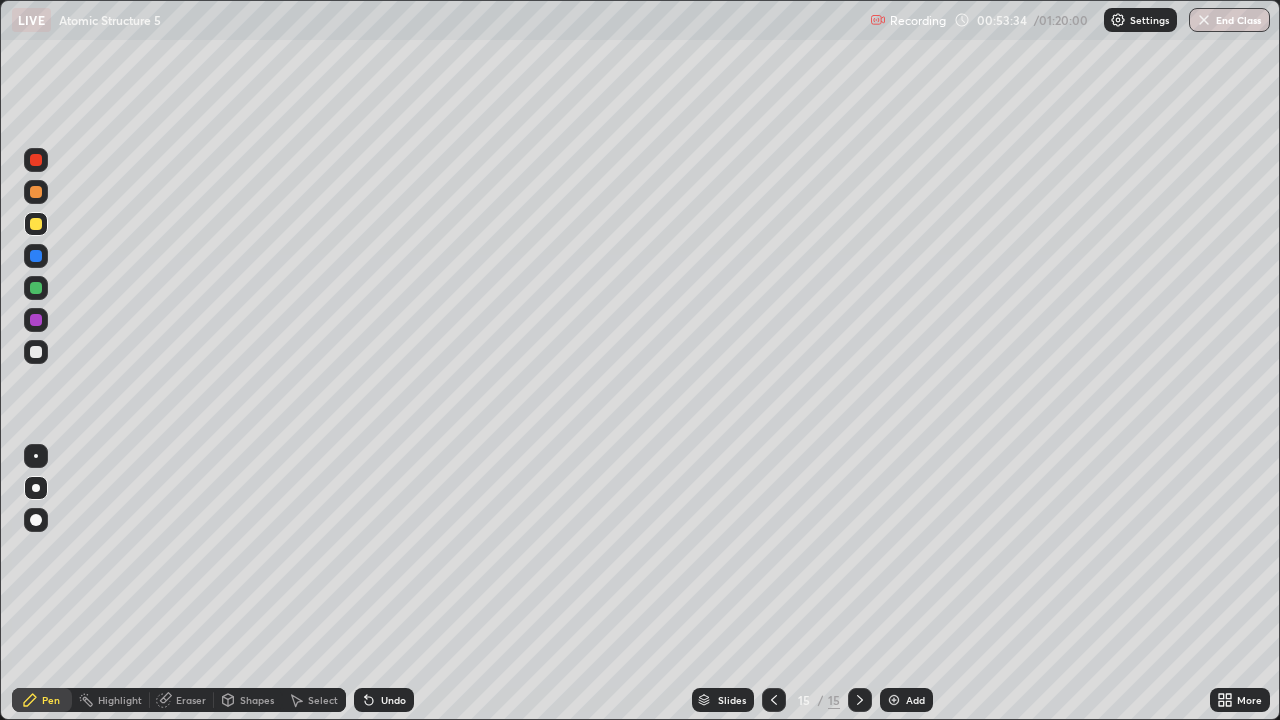 click 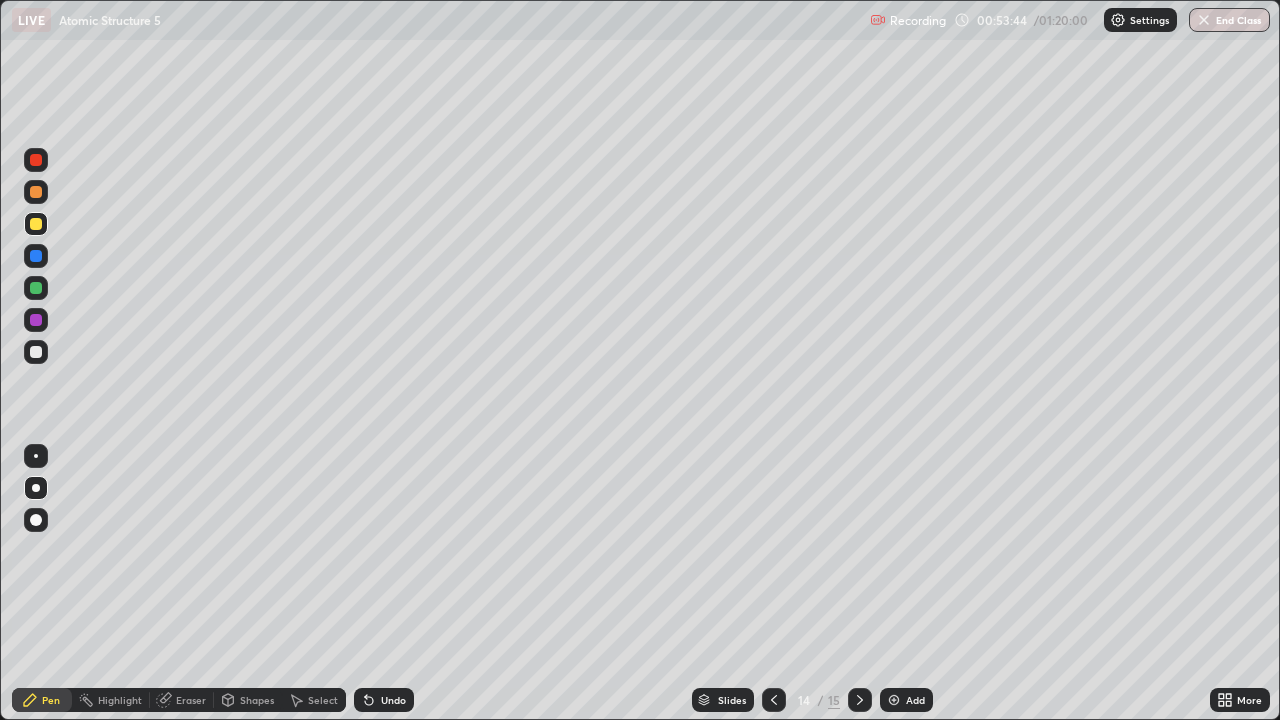 click 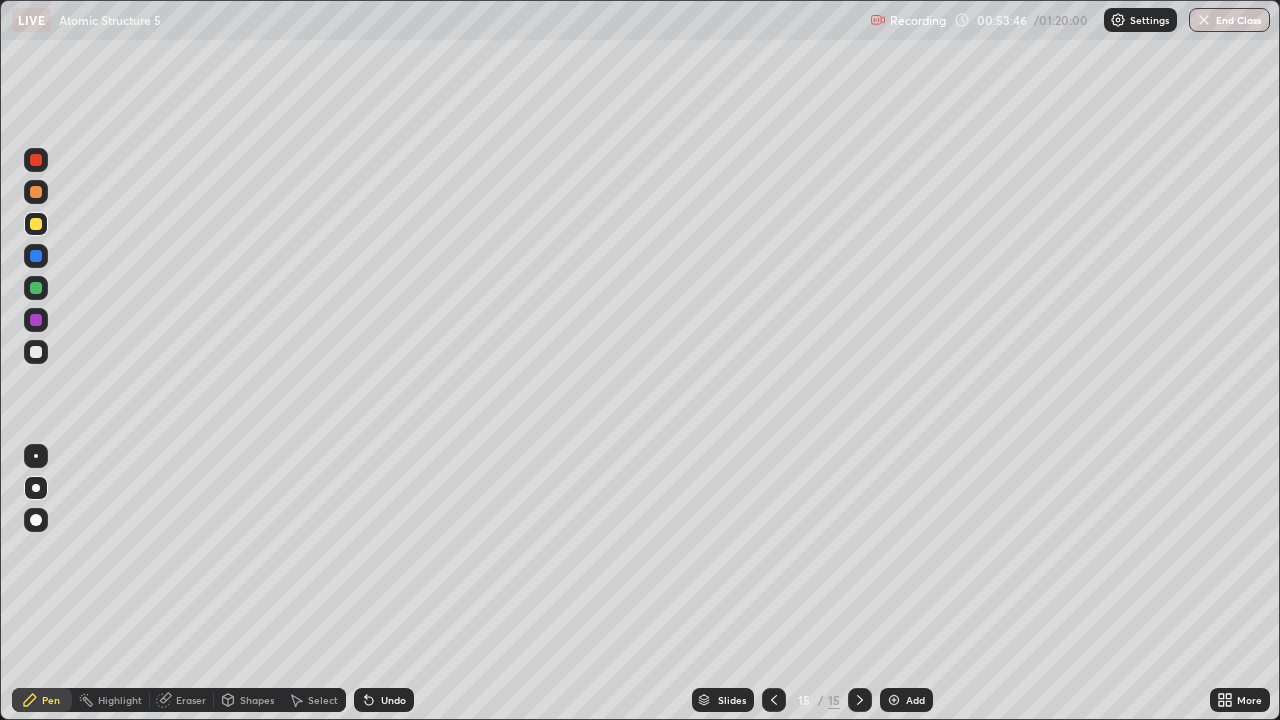 click 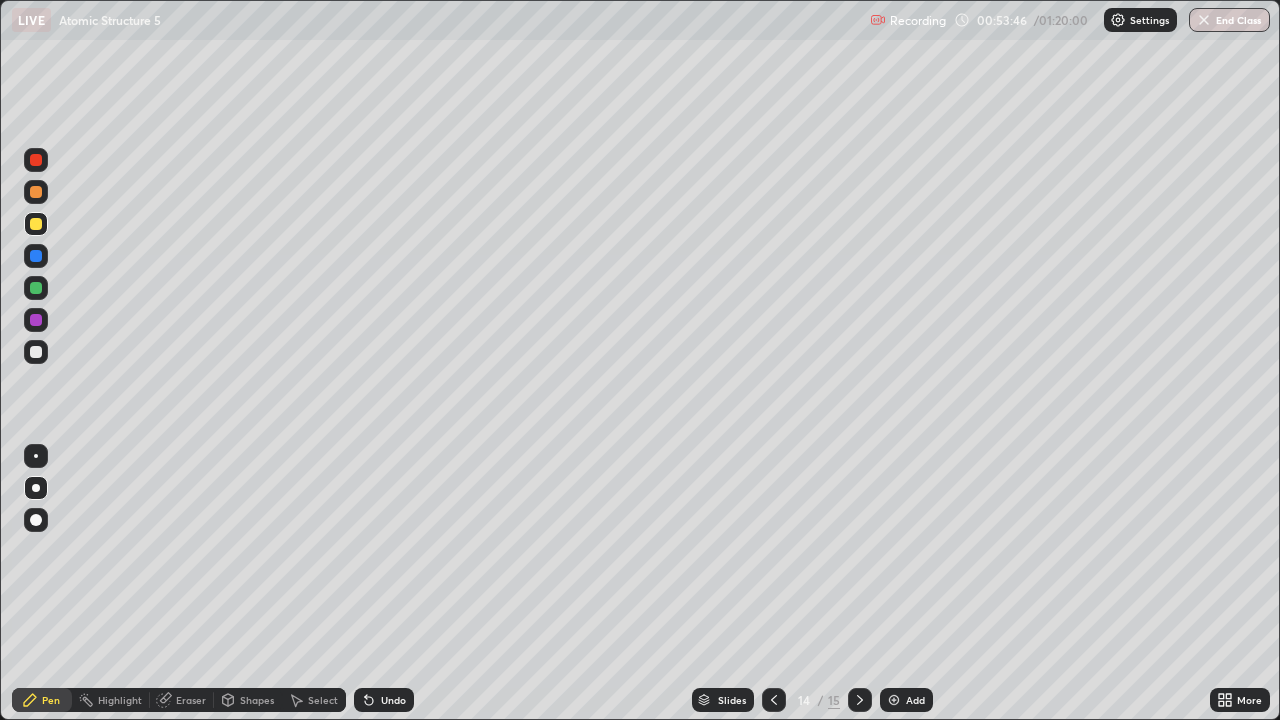click at bounding box center (860, 700) 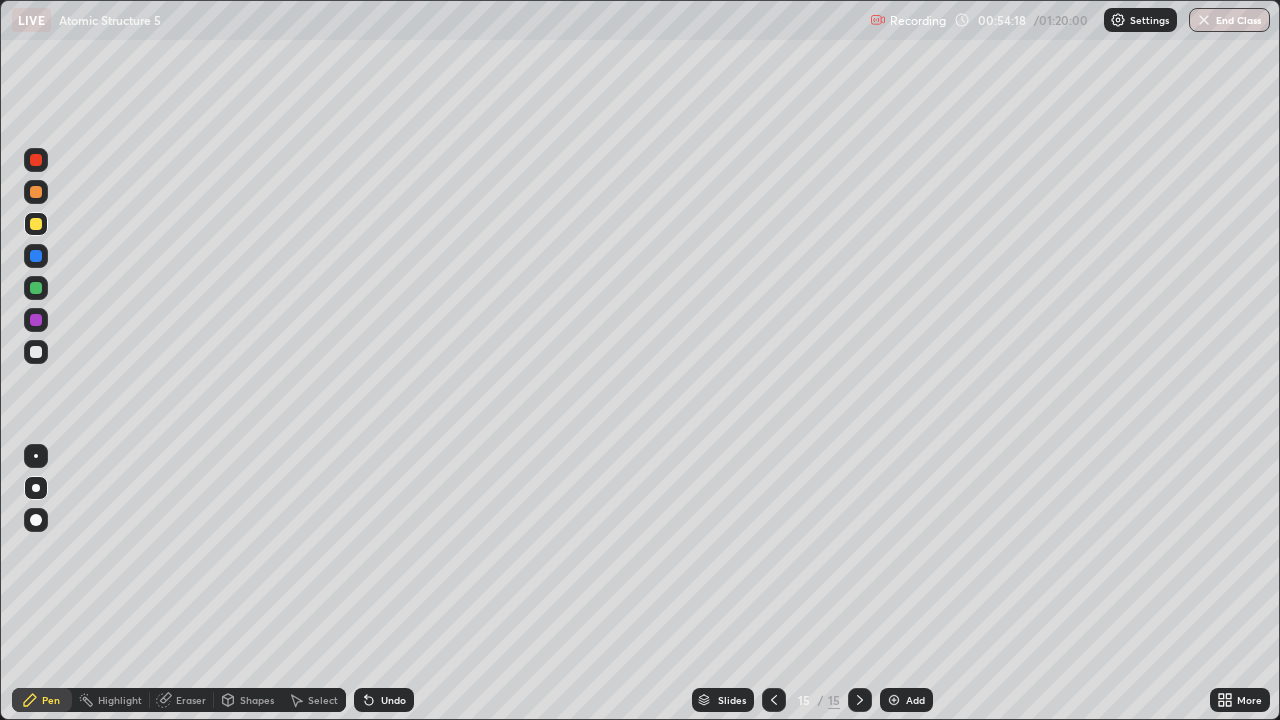 click at bounding box center [774, 700] 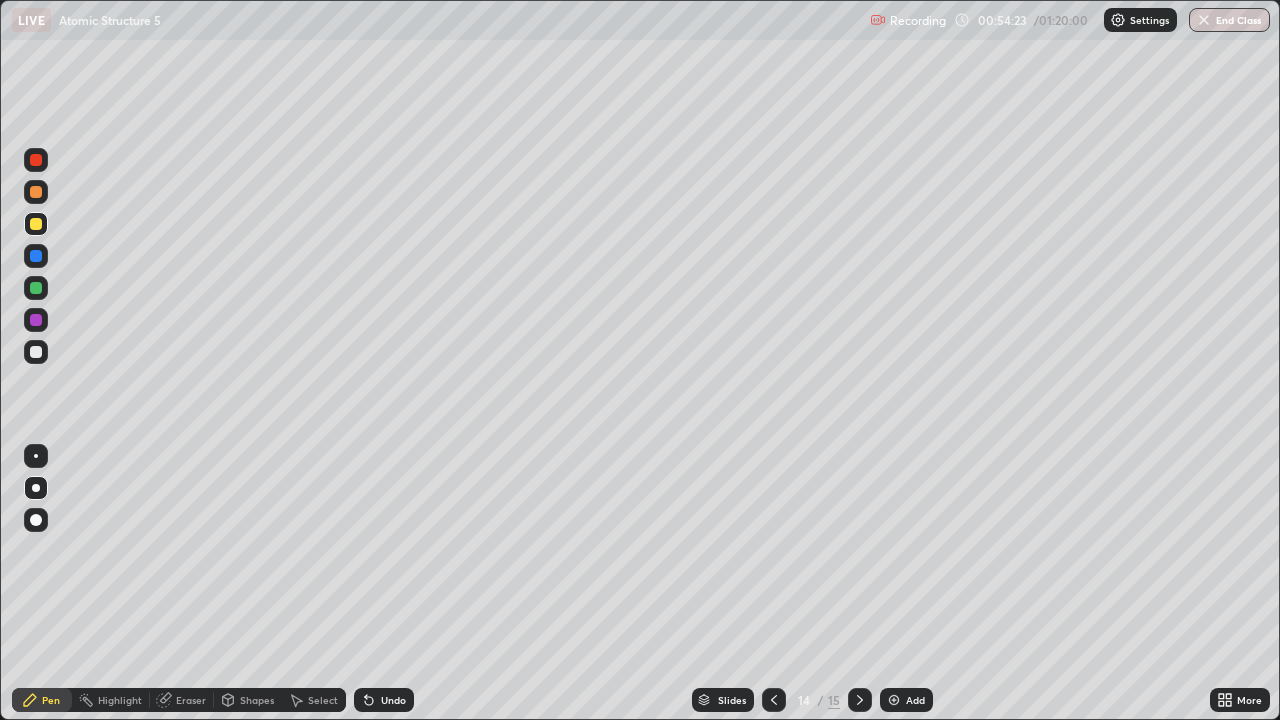 click 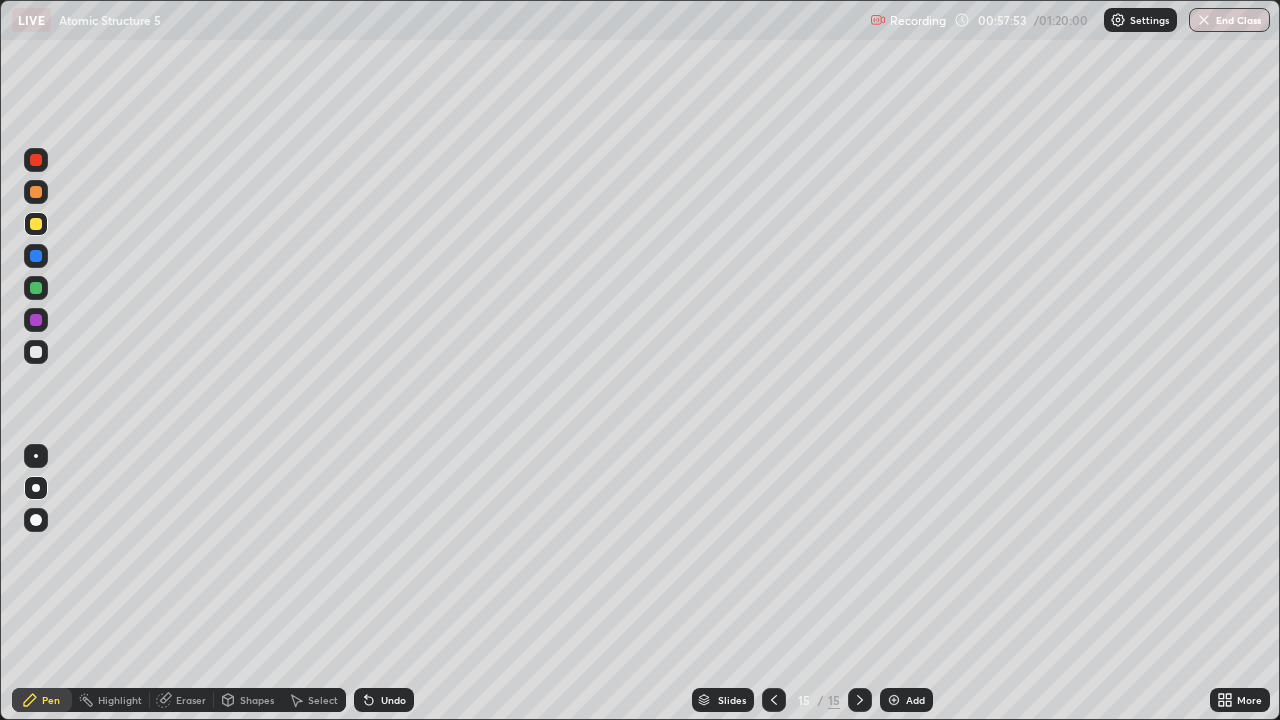 click 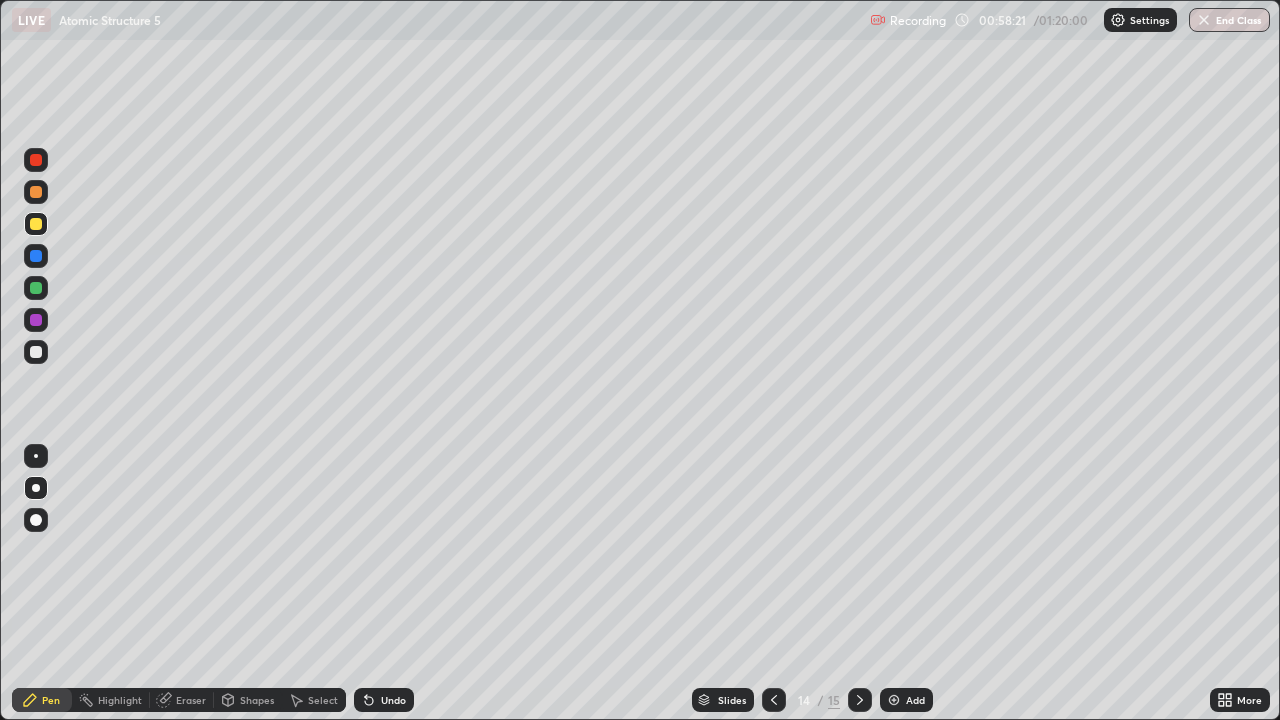 click 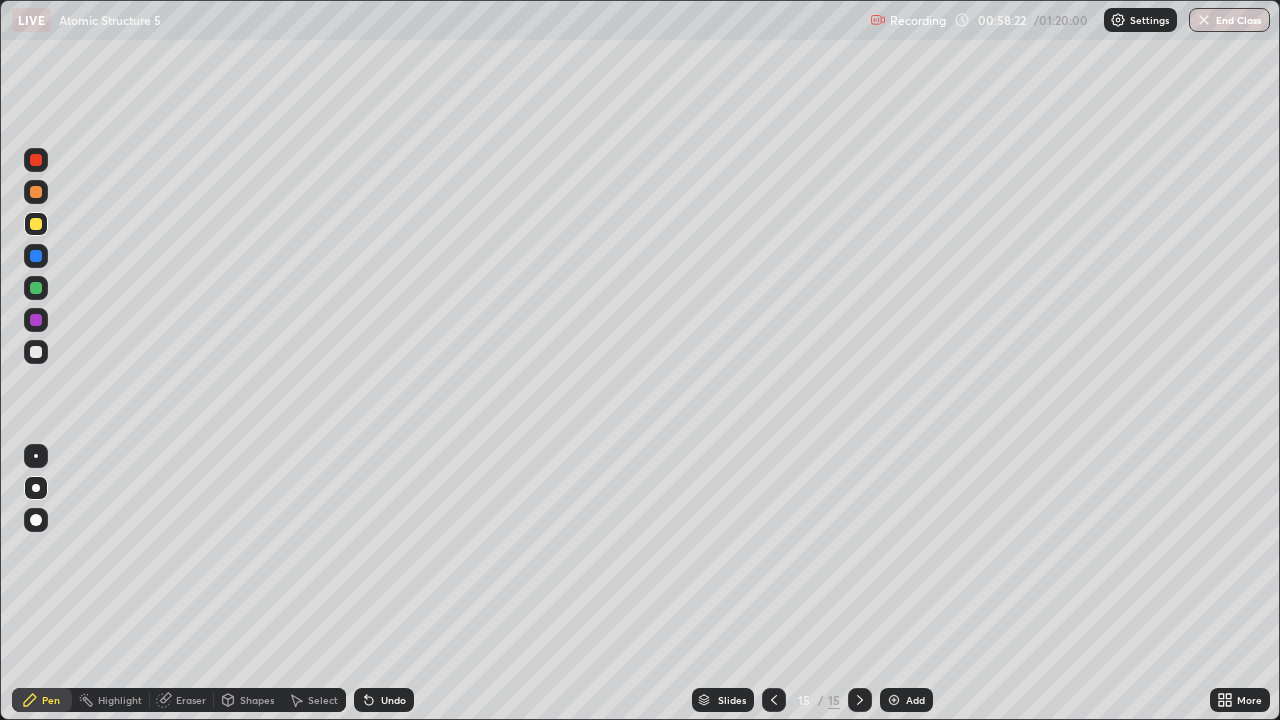 click 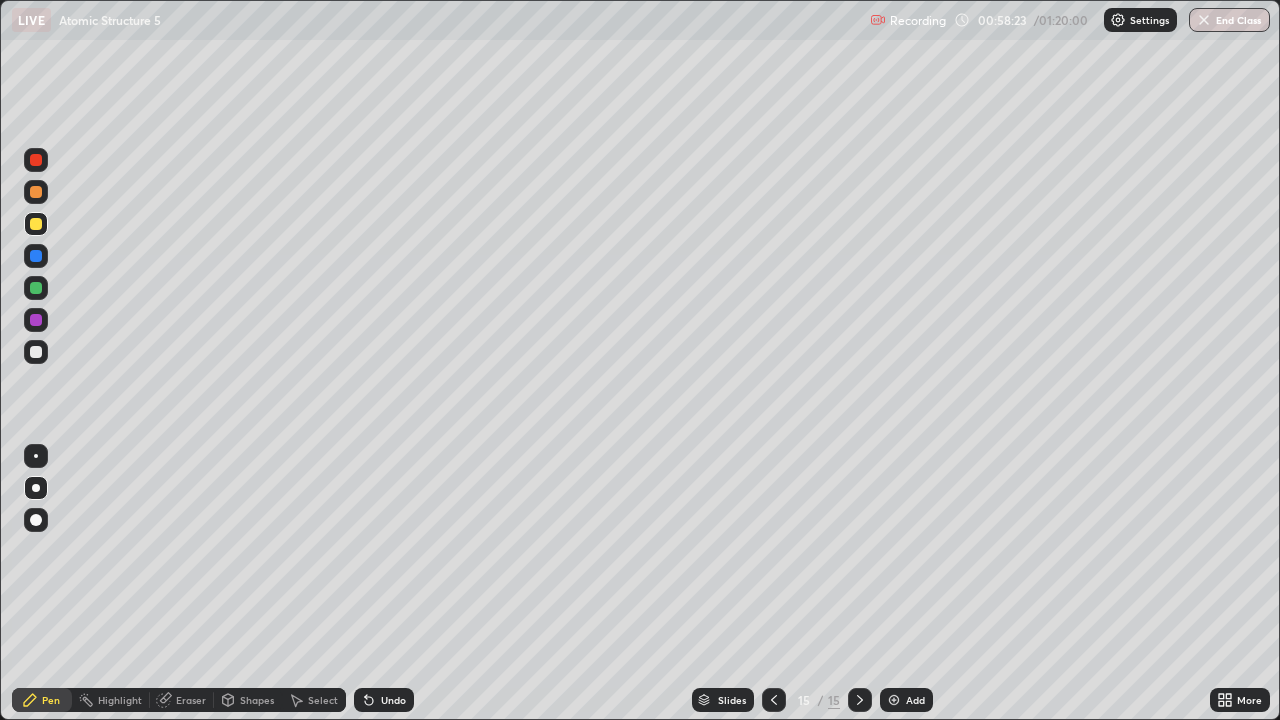 click on "Add" at bounding box center (906, 700) 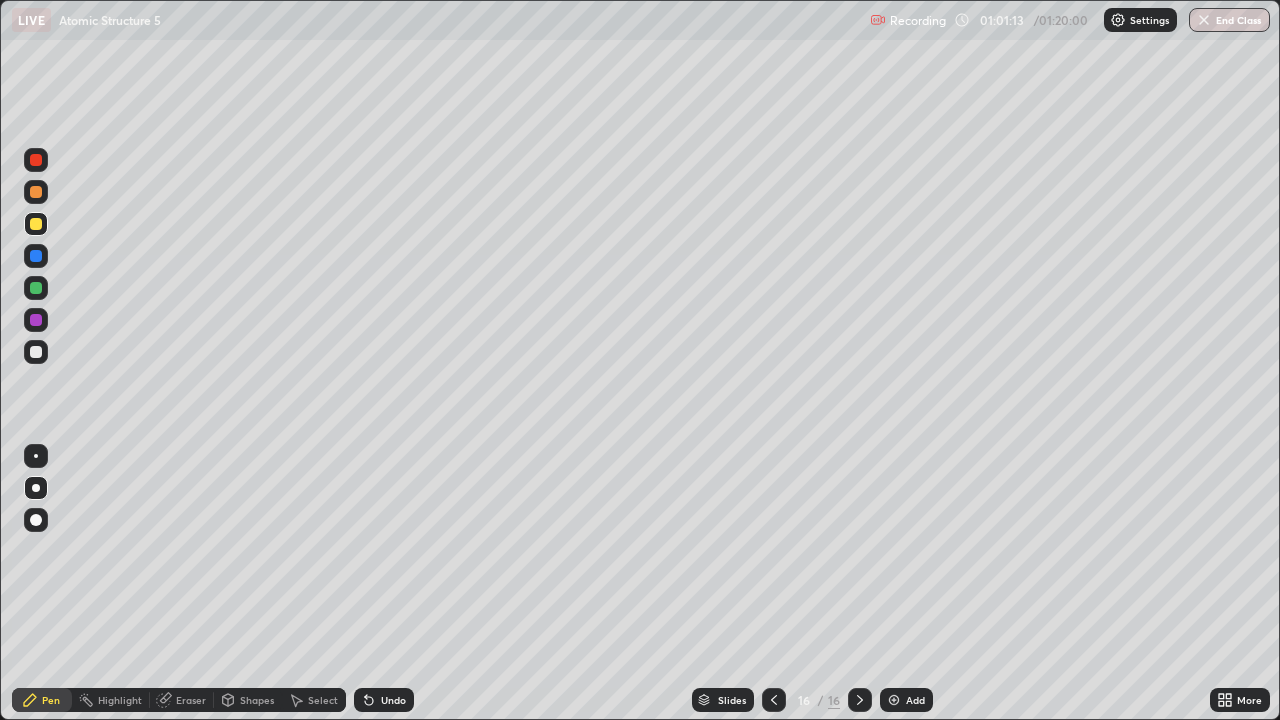 click 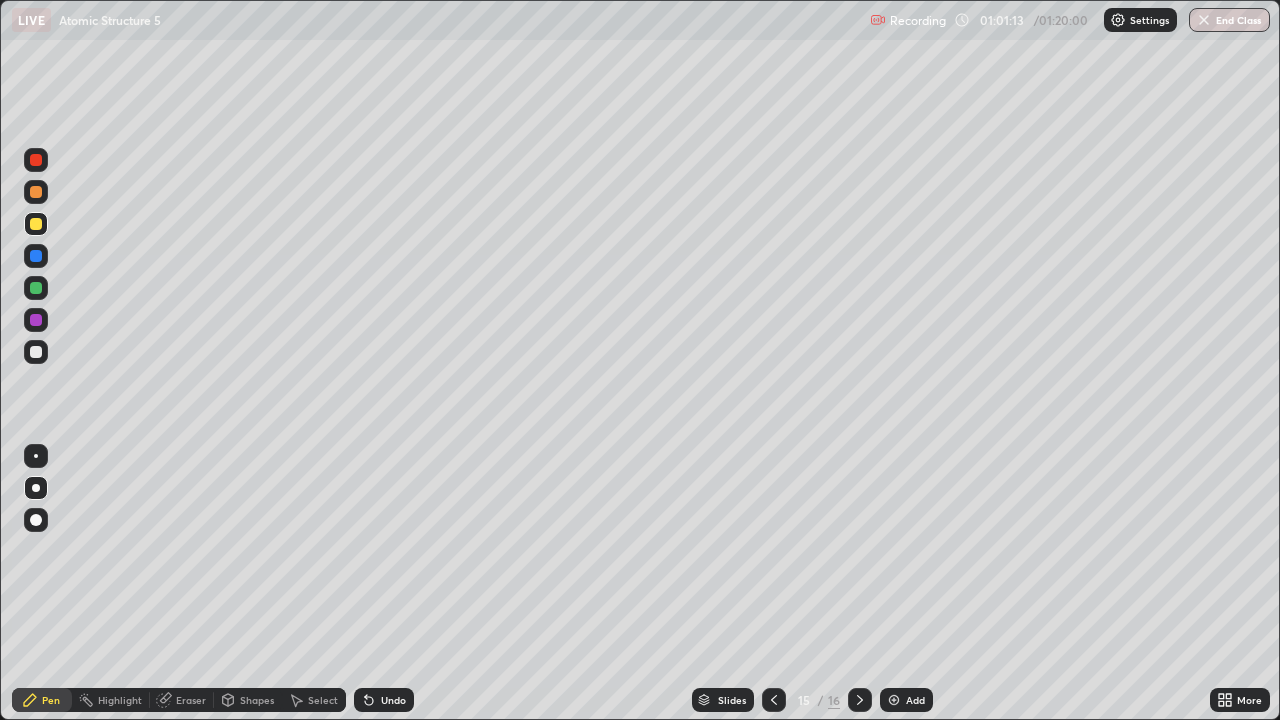 click 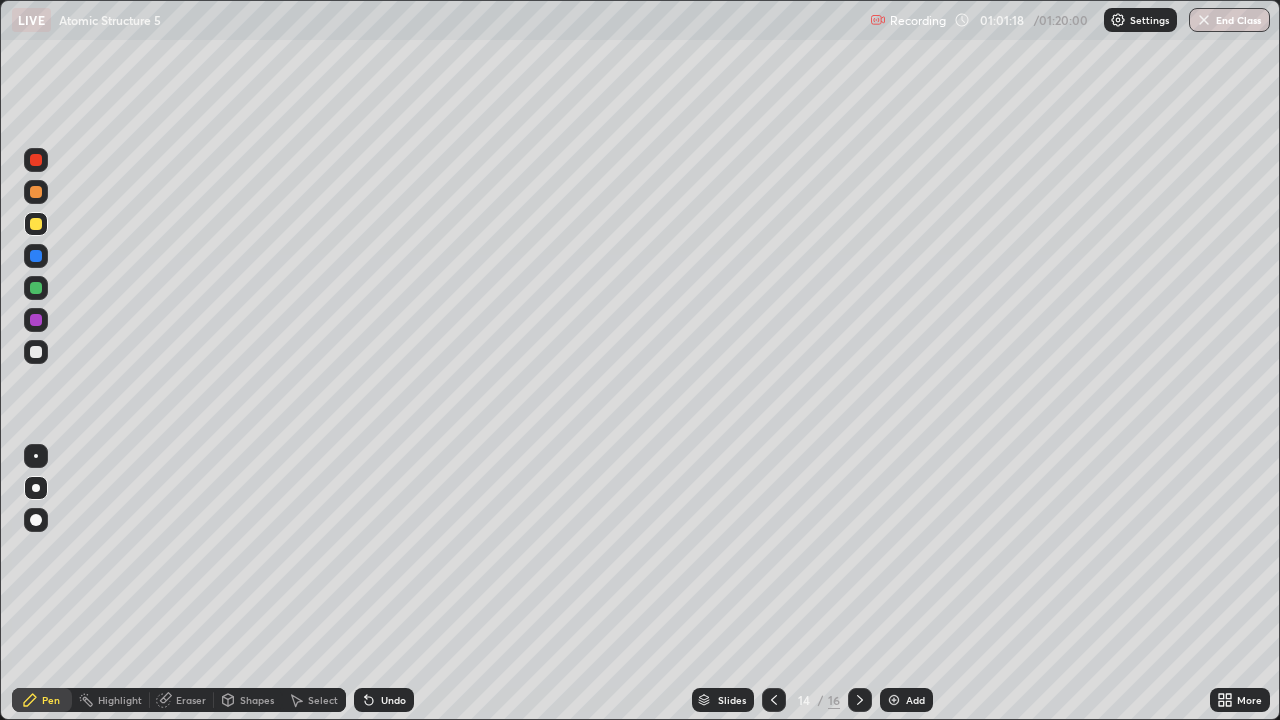 click 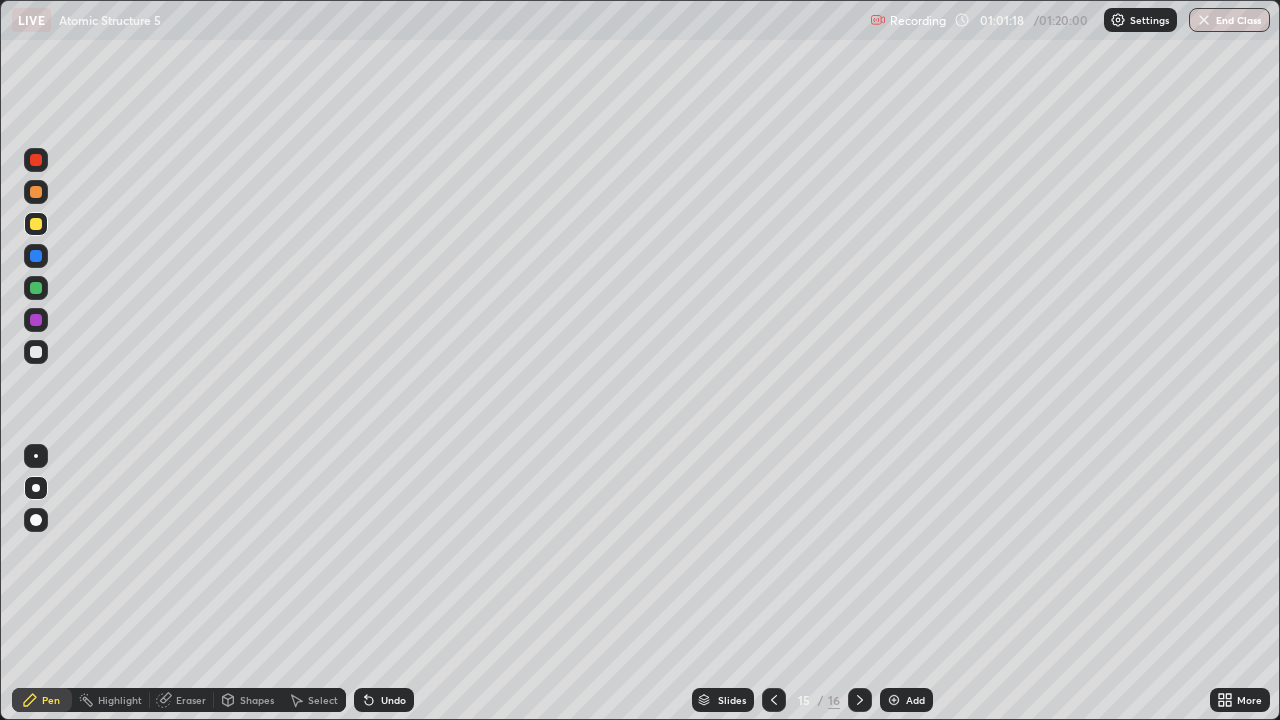 click 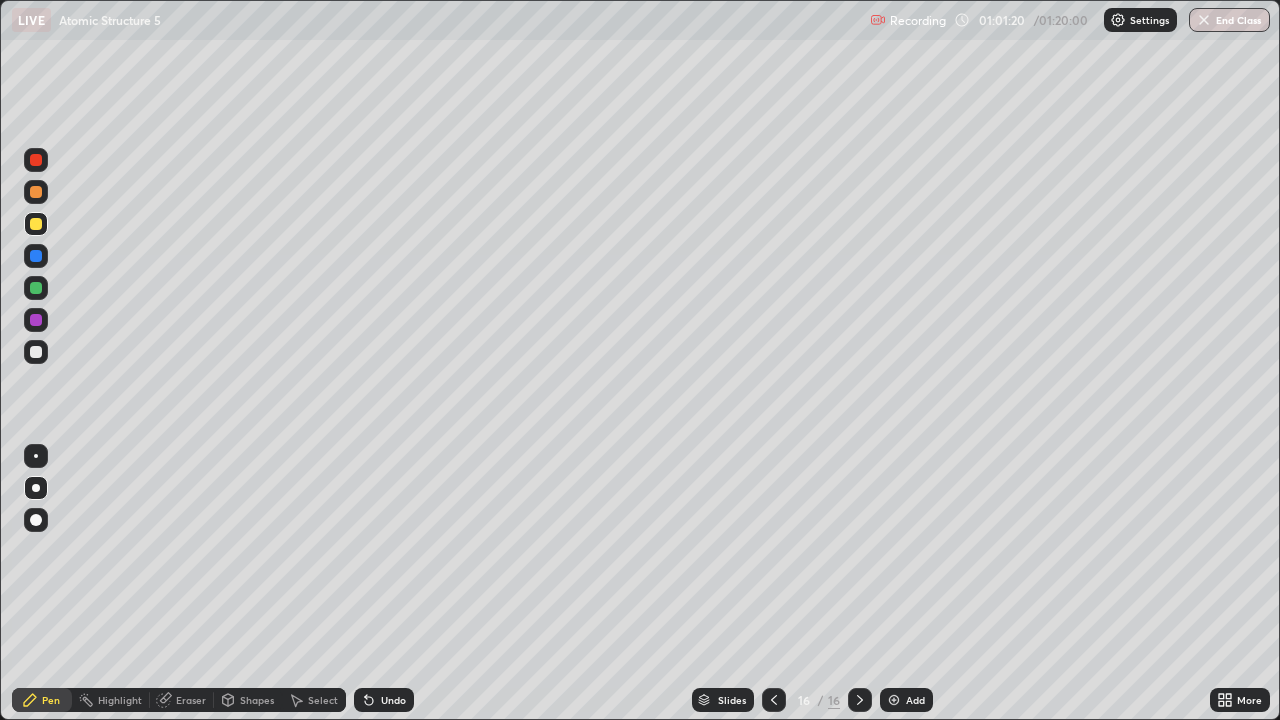 click at bounding box center [894, 700] 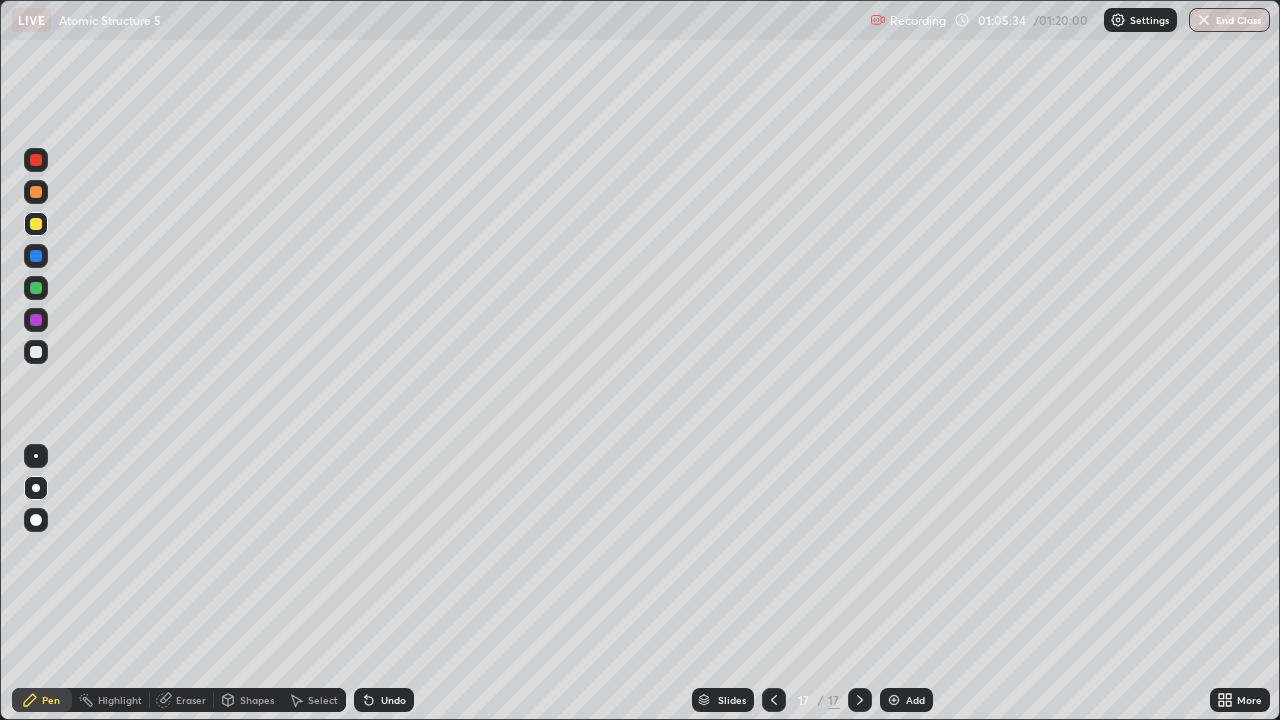 click on "Add" at bounding box center [906, 700] 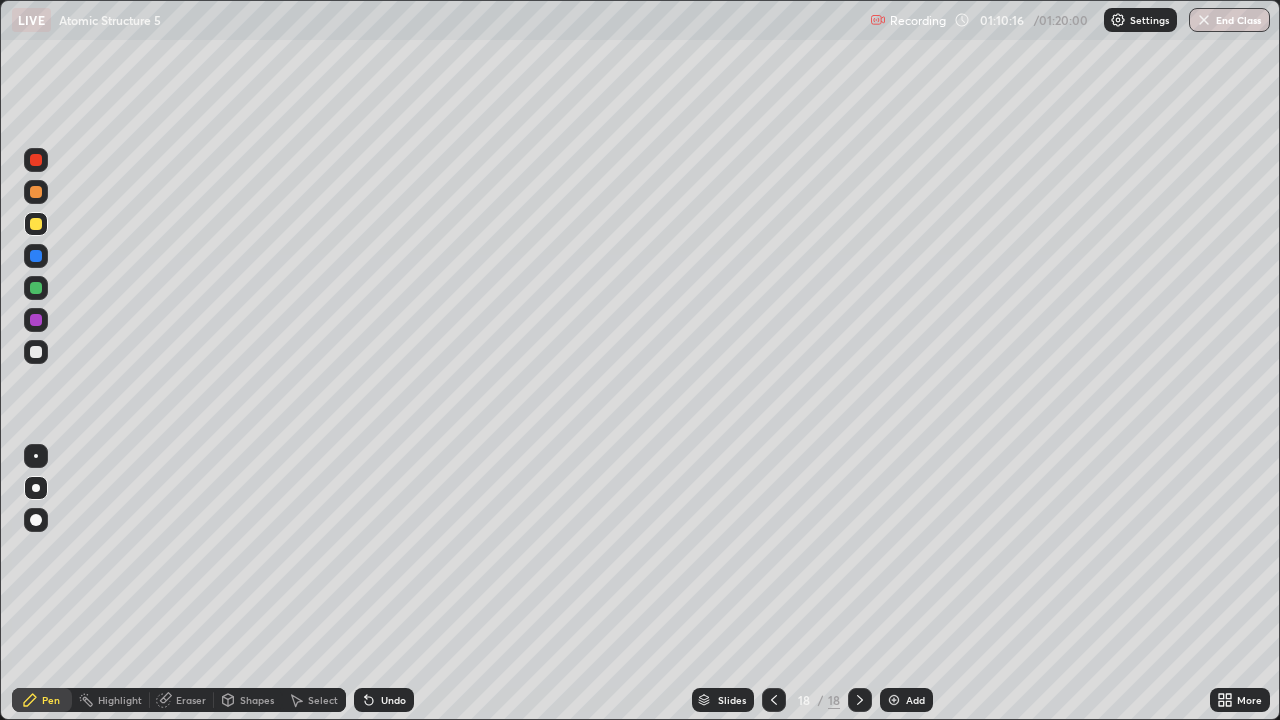 click at bounding box center [894, 700] 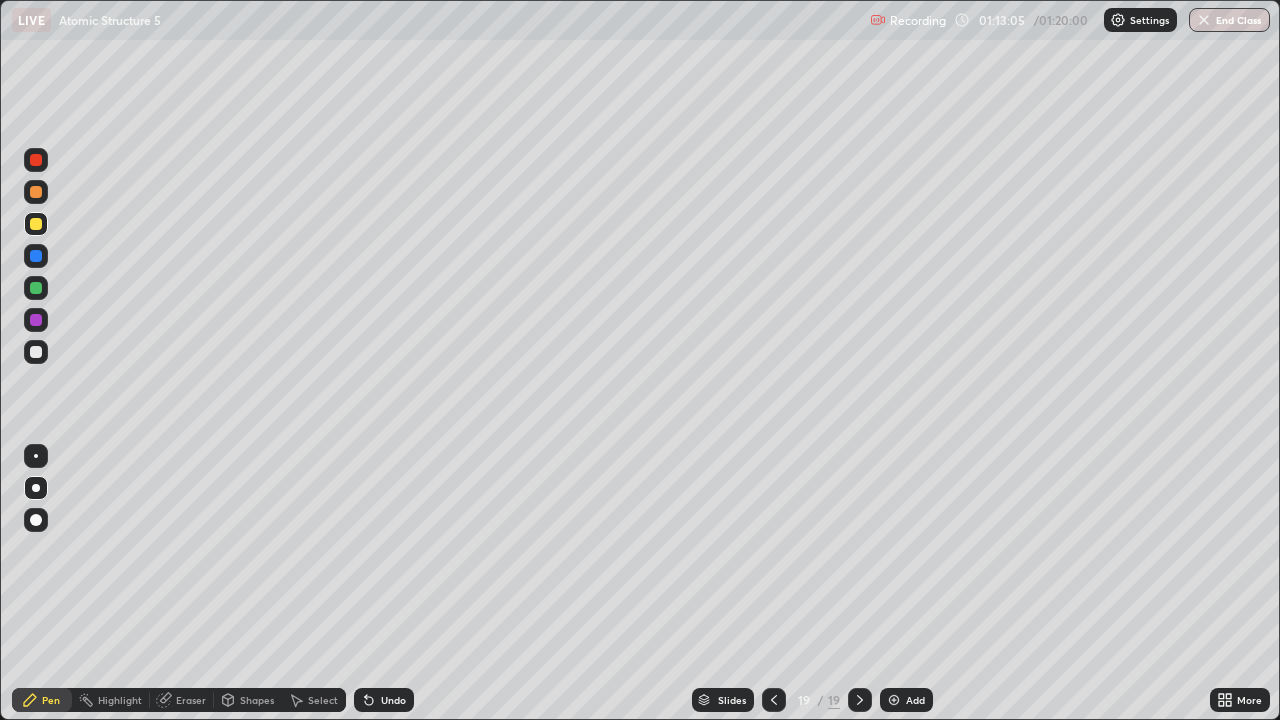 click on "Undo" at bounding box center [393, 700] 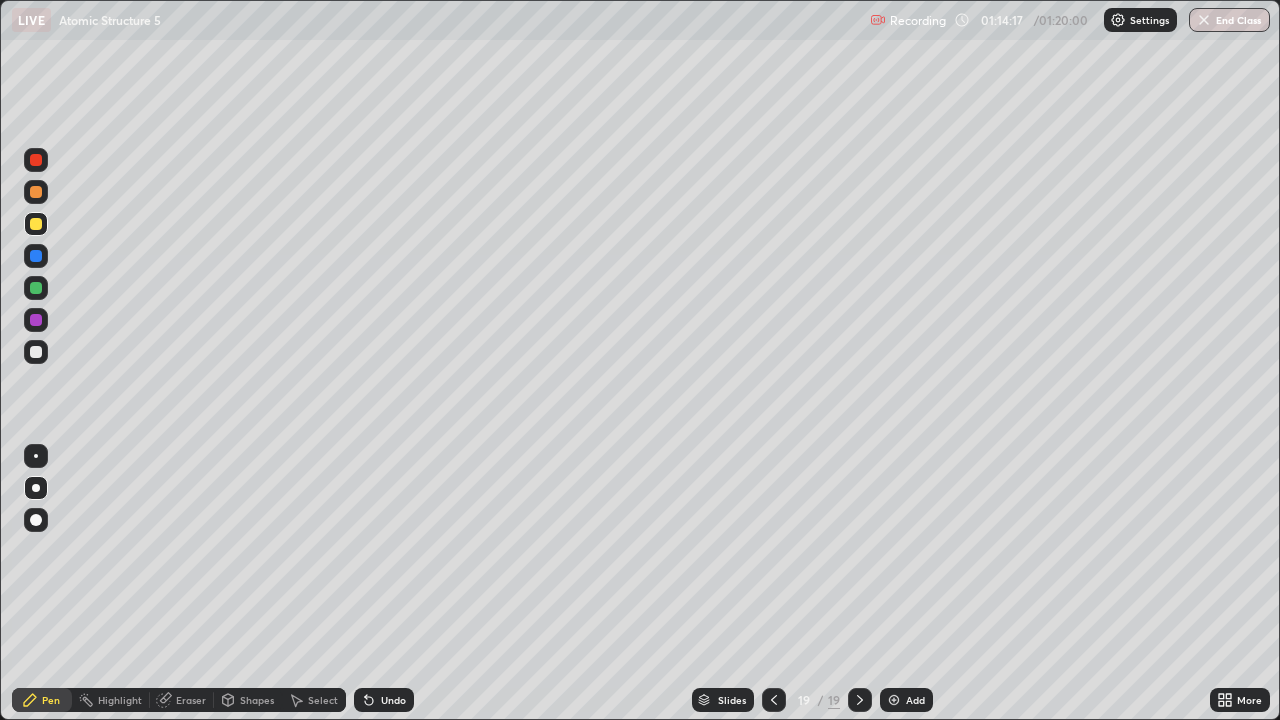 click on "Eraser" at bounding box center (191, 700) 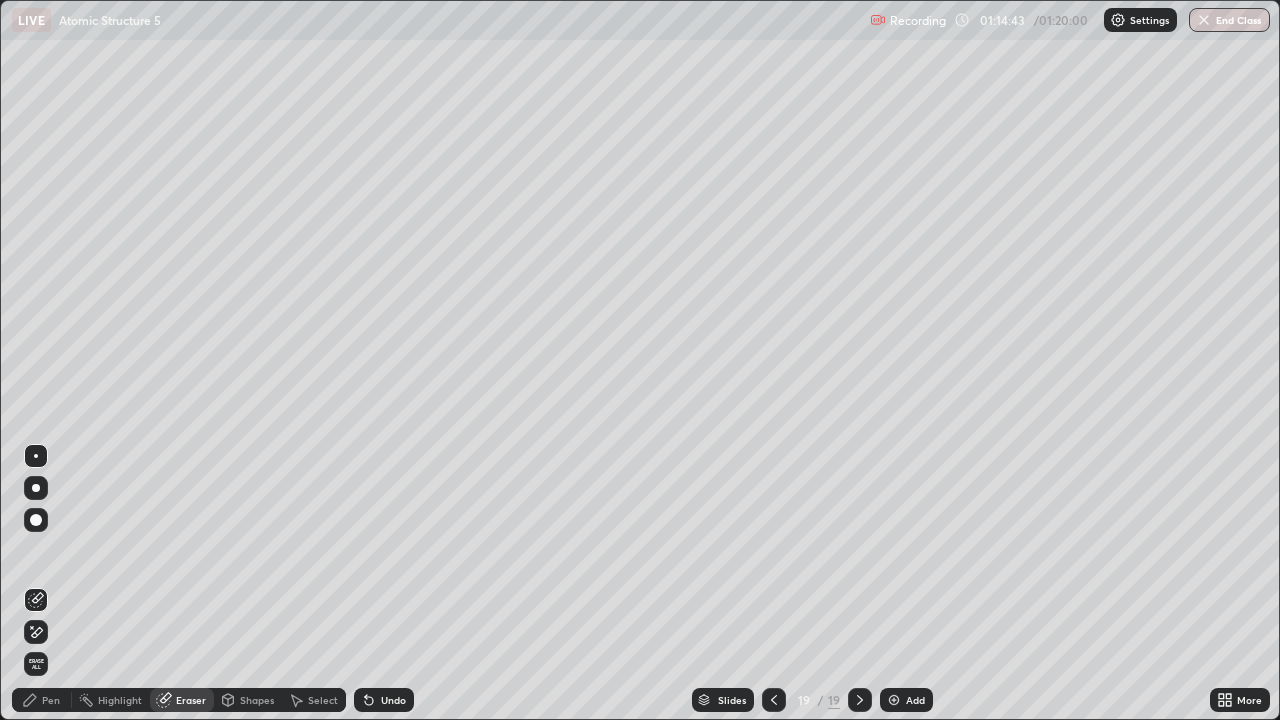 click on "Pen" at bounding box center (42, 700) 